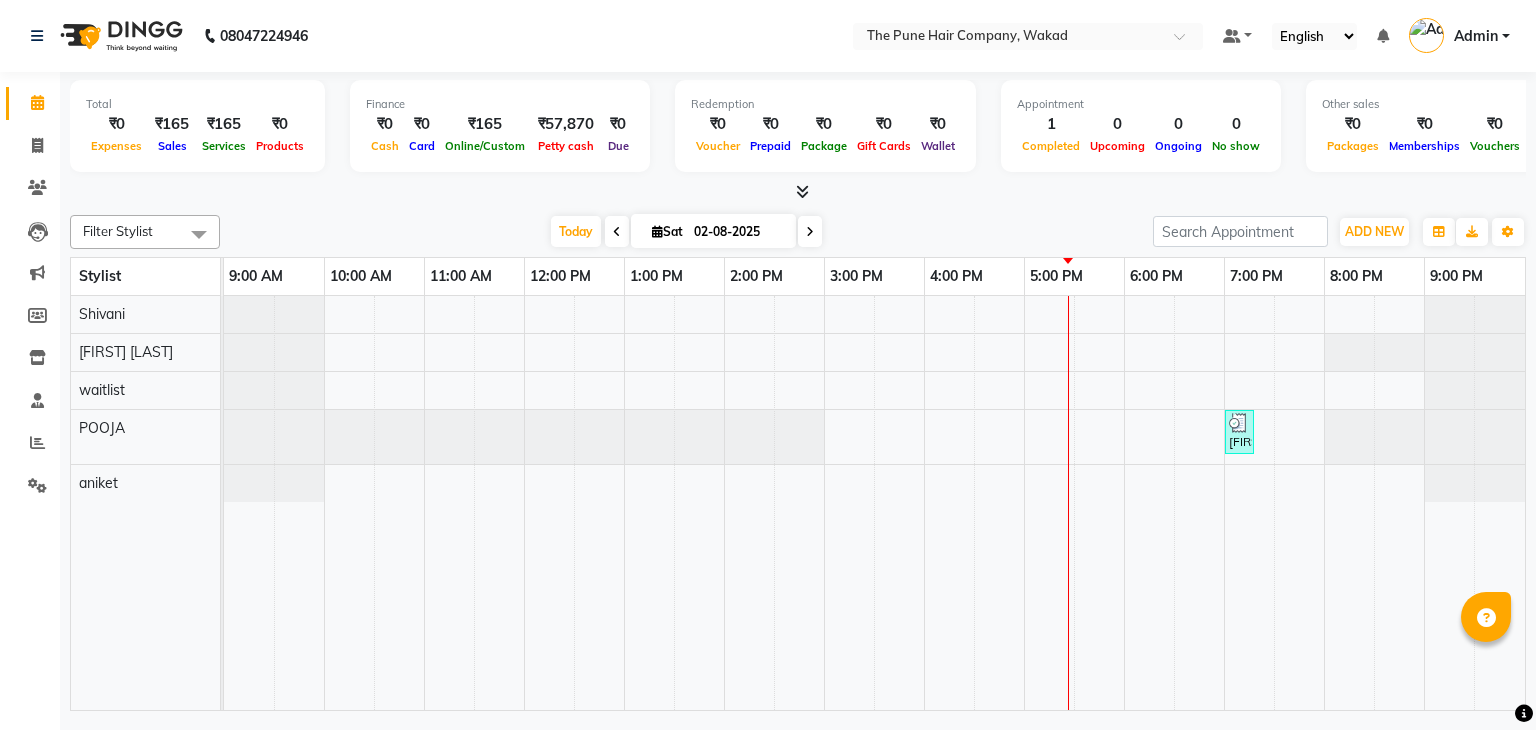 scroll, scrollTop: 0, scrollLeft: 0, axis: both 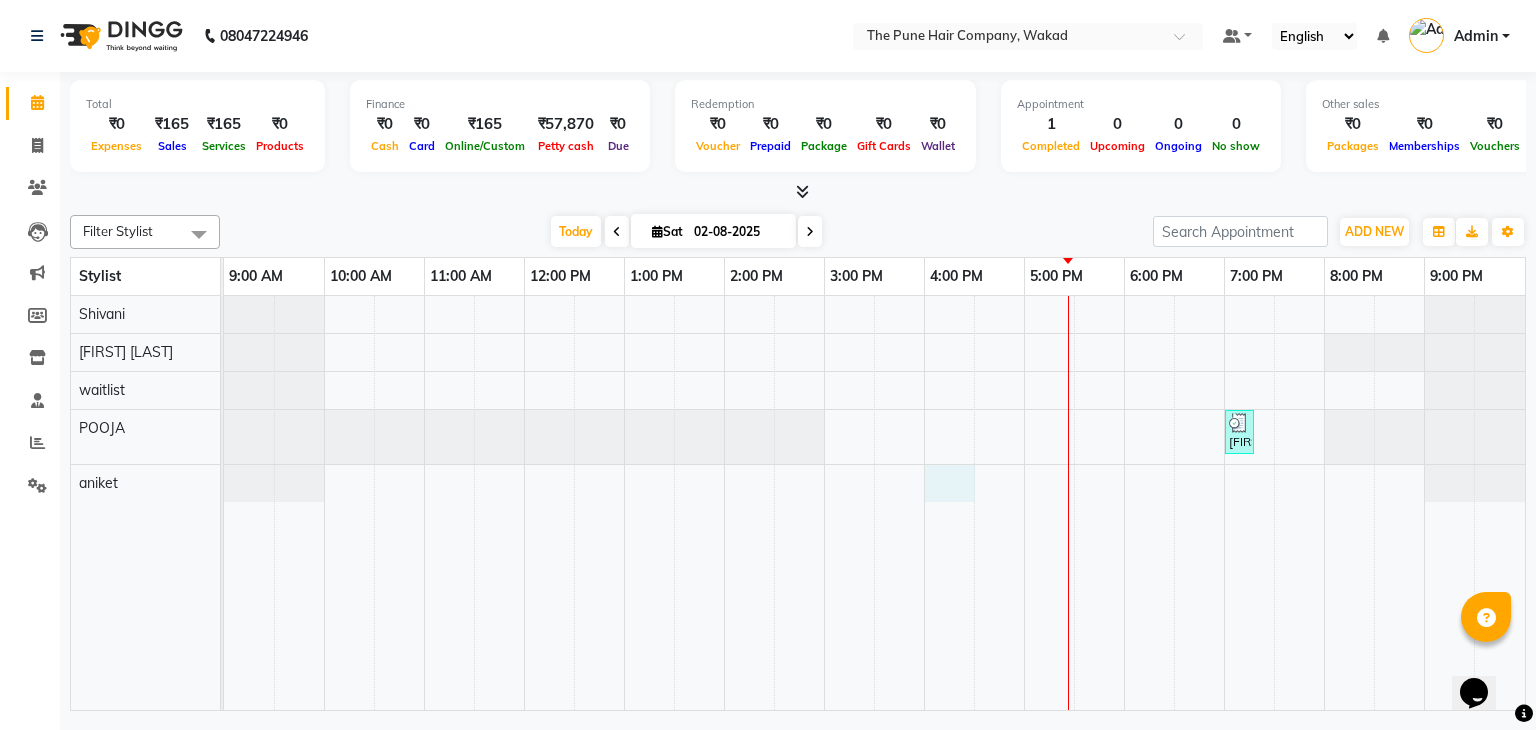 click on "[FIRST], TK01, 07:00 PM-07:15 PM, Threading - Eyebrow" at bounding box center (874, 503) 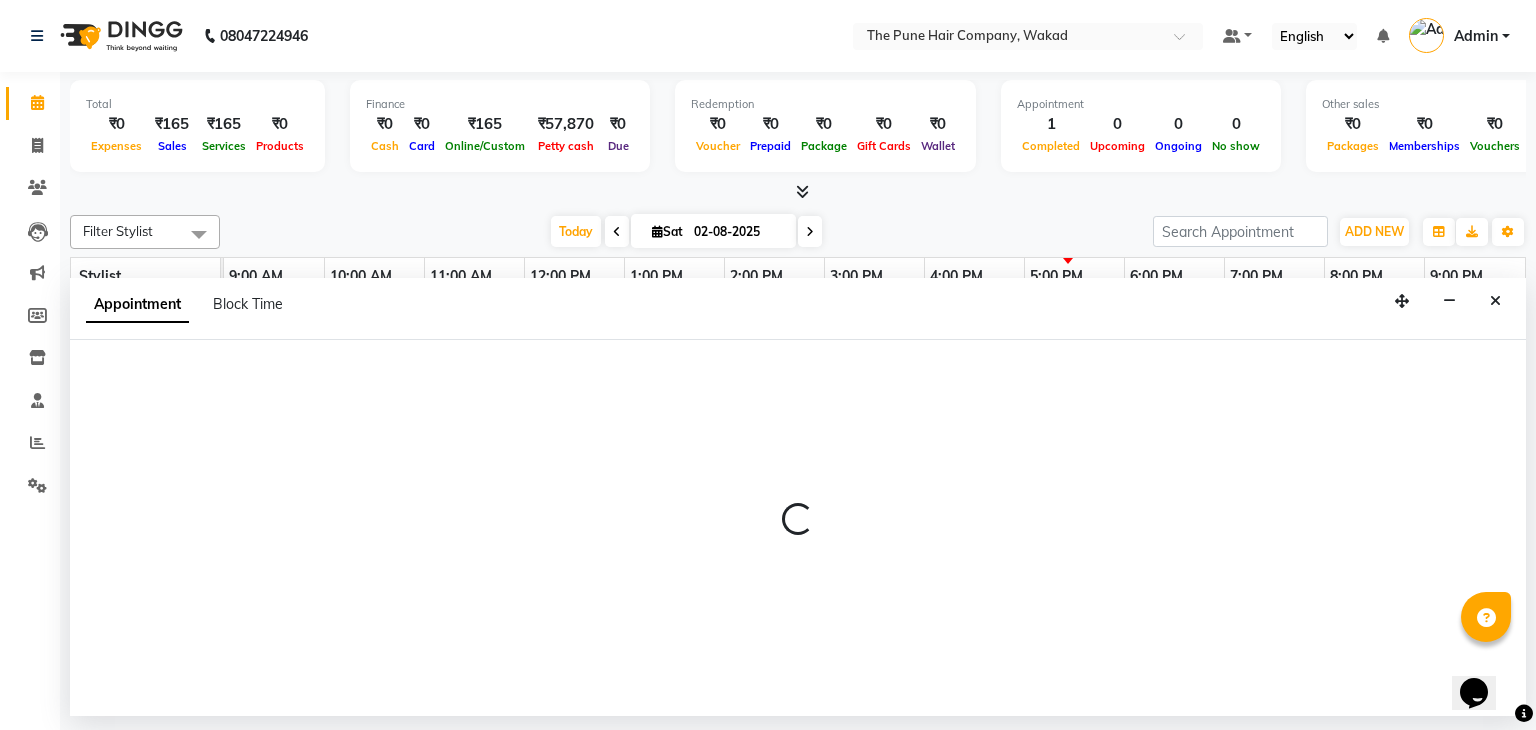 select on "80950" 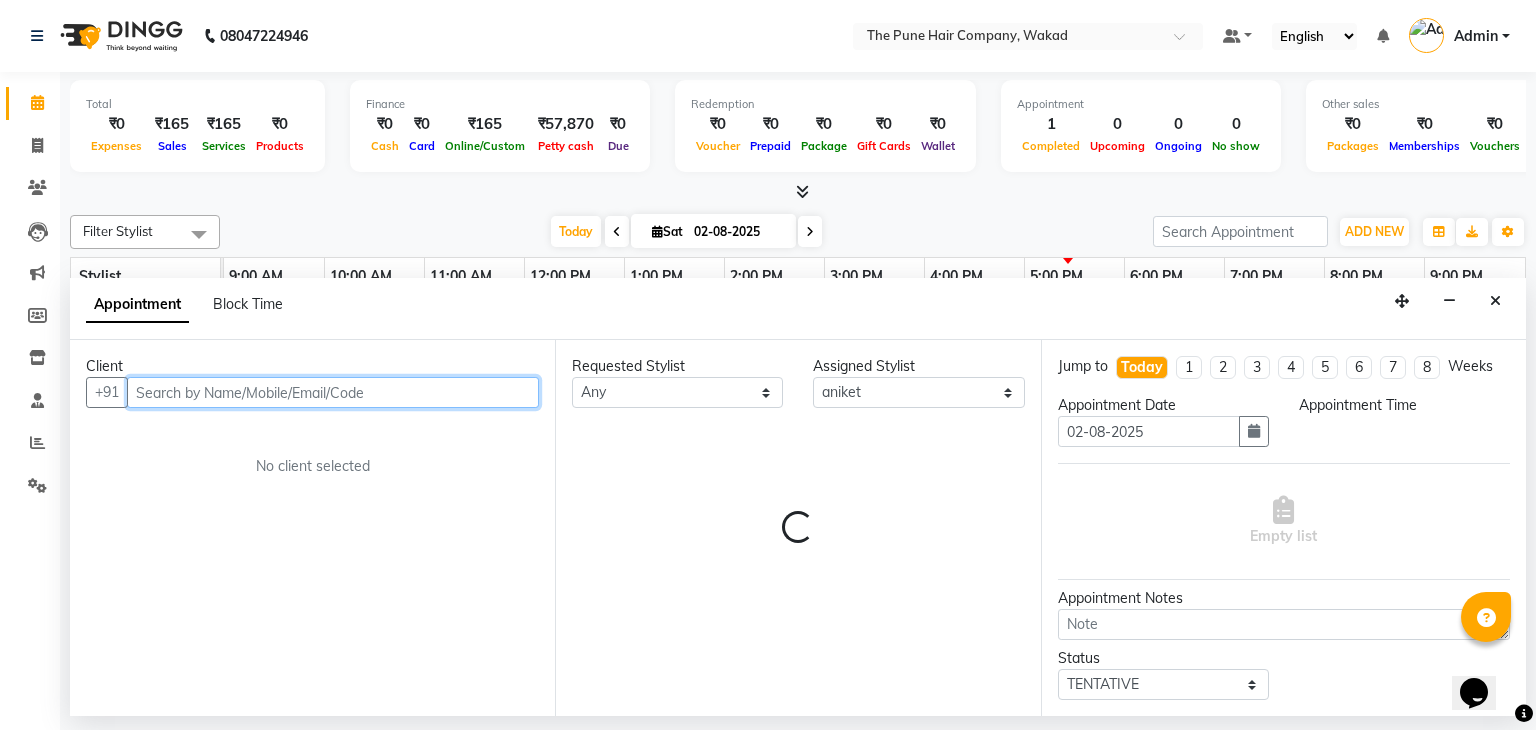 select on "960" 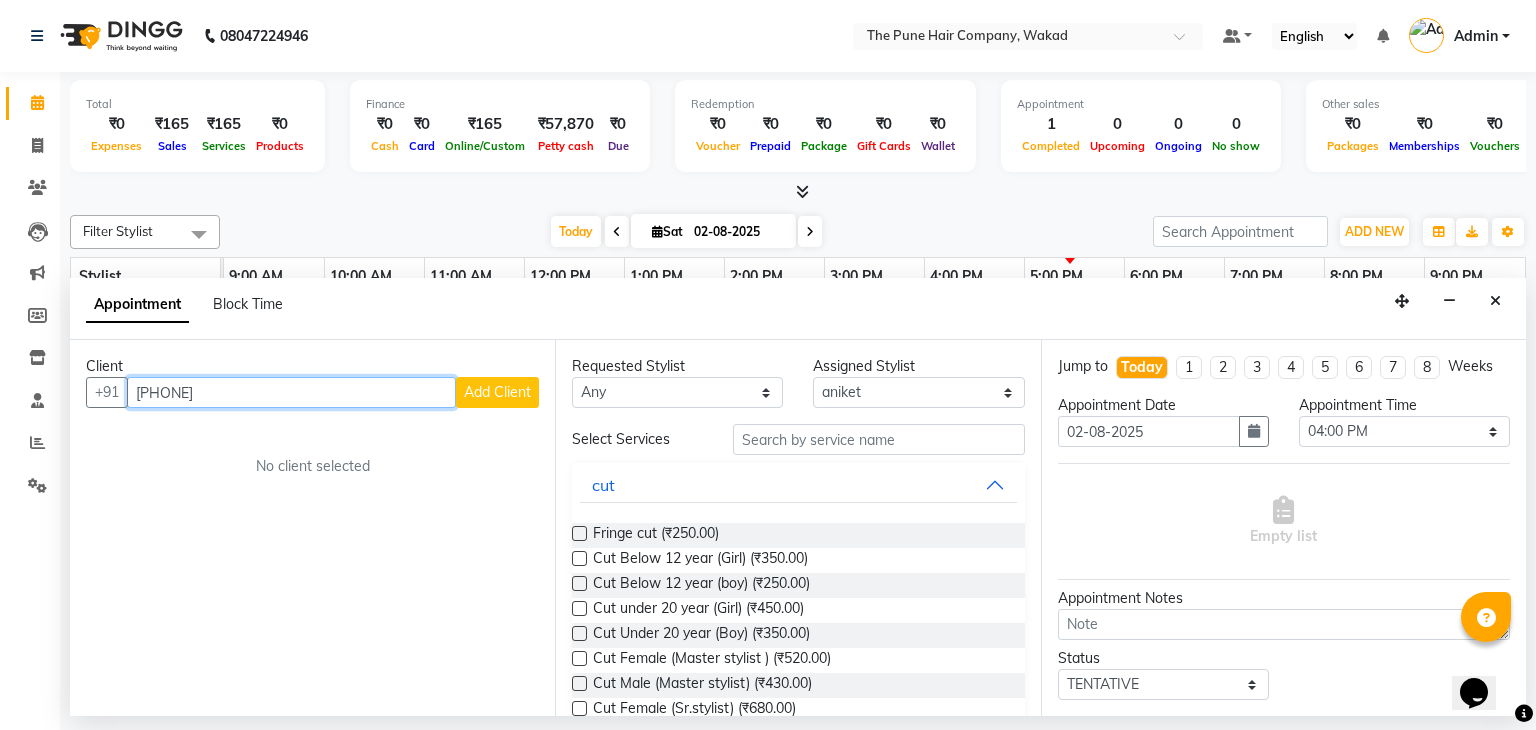type on "[PHONE]" 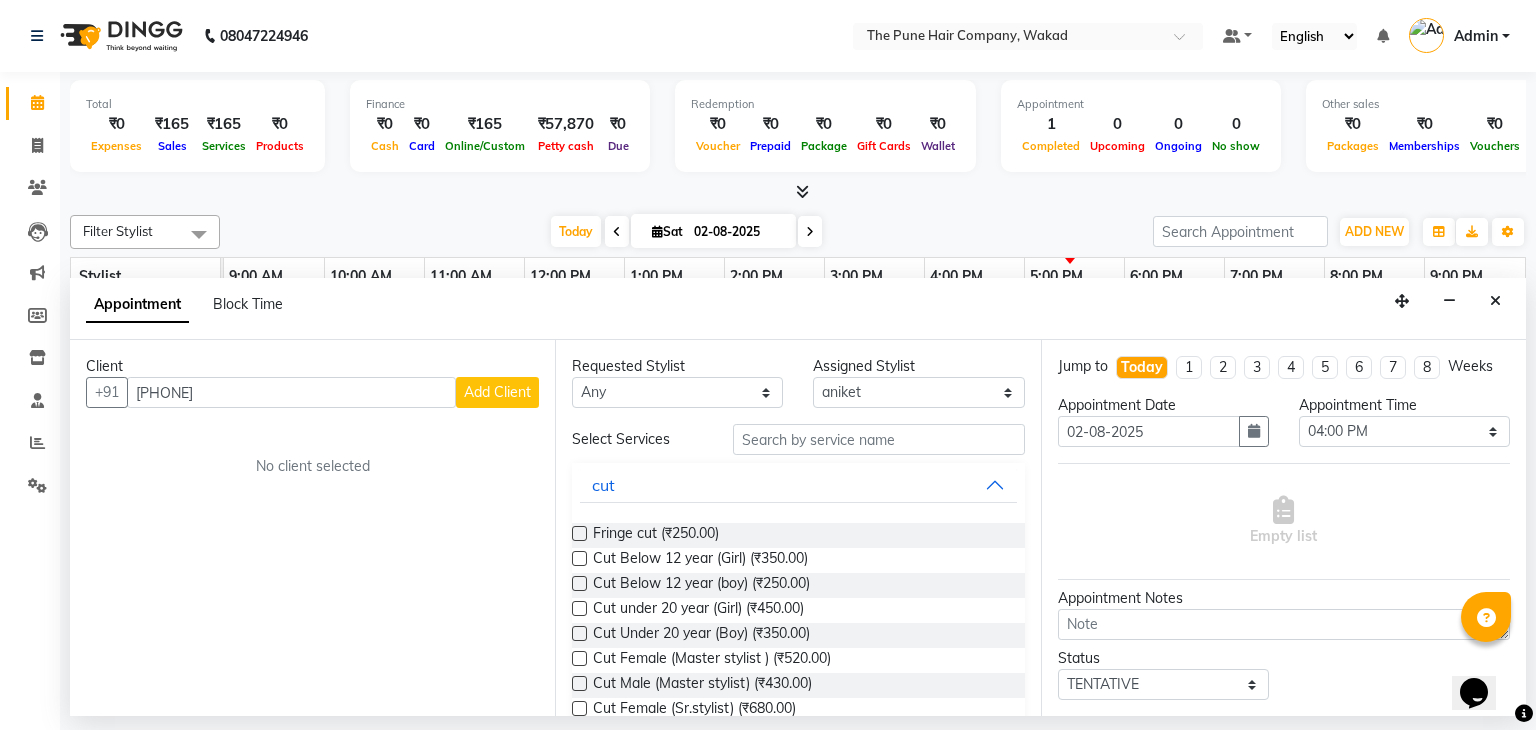 click on "Add Client" at bounding box center (497, 392) 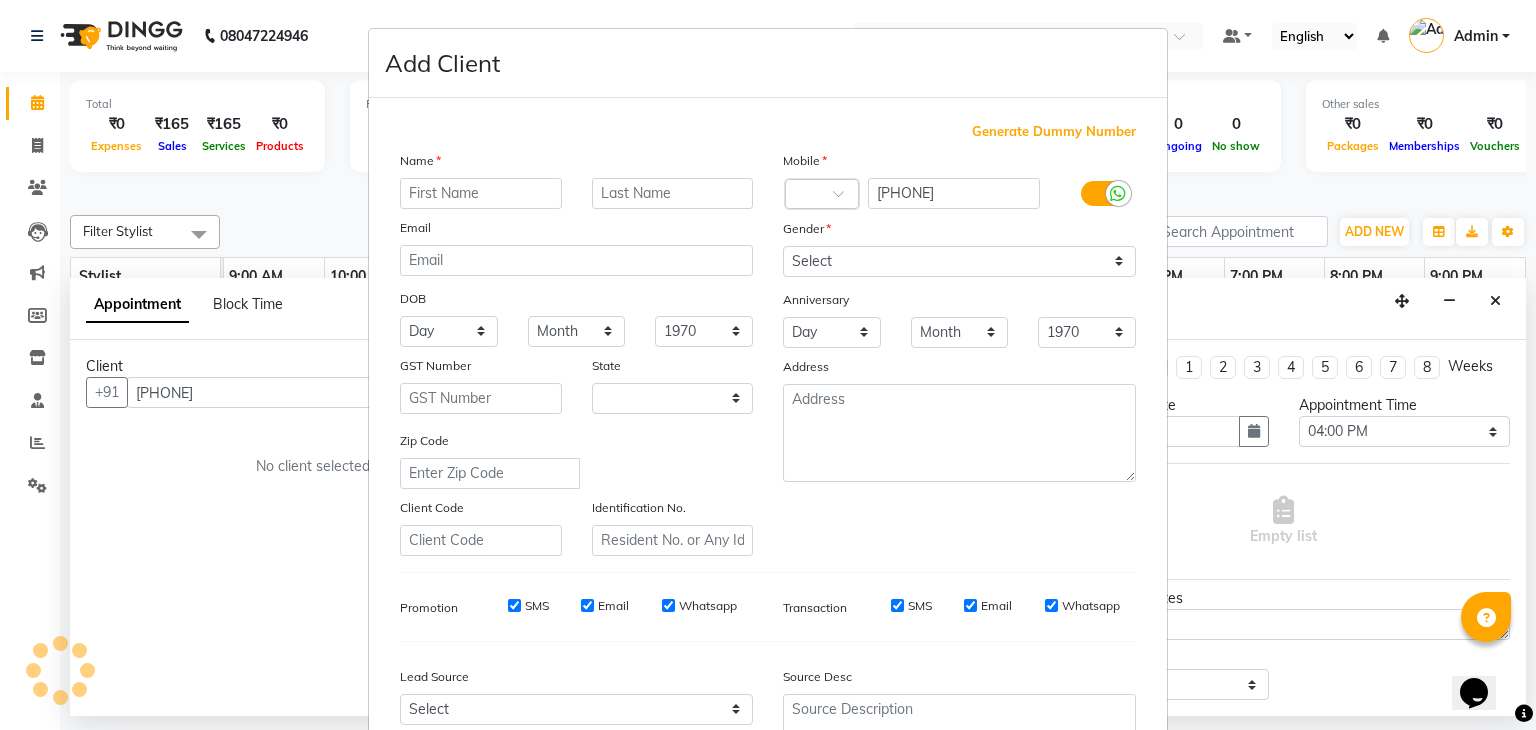 select on "22" 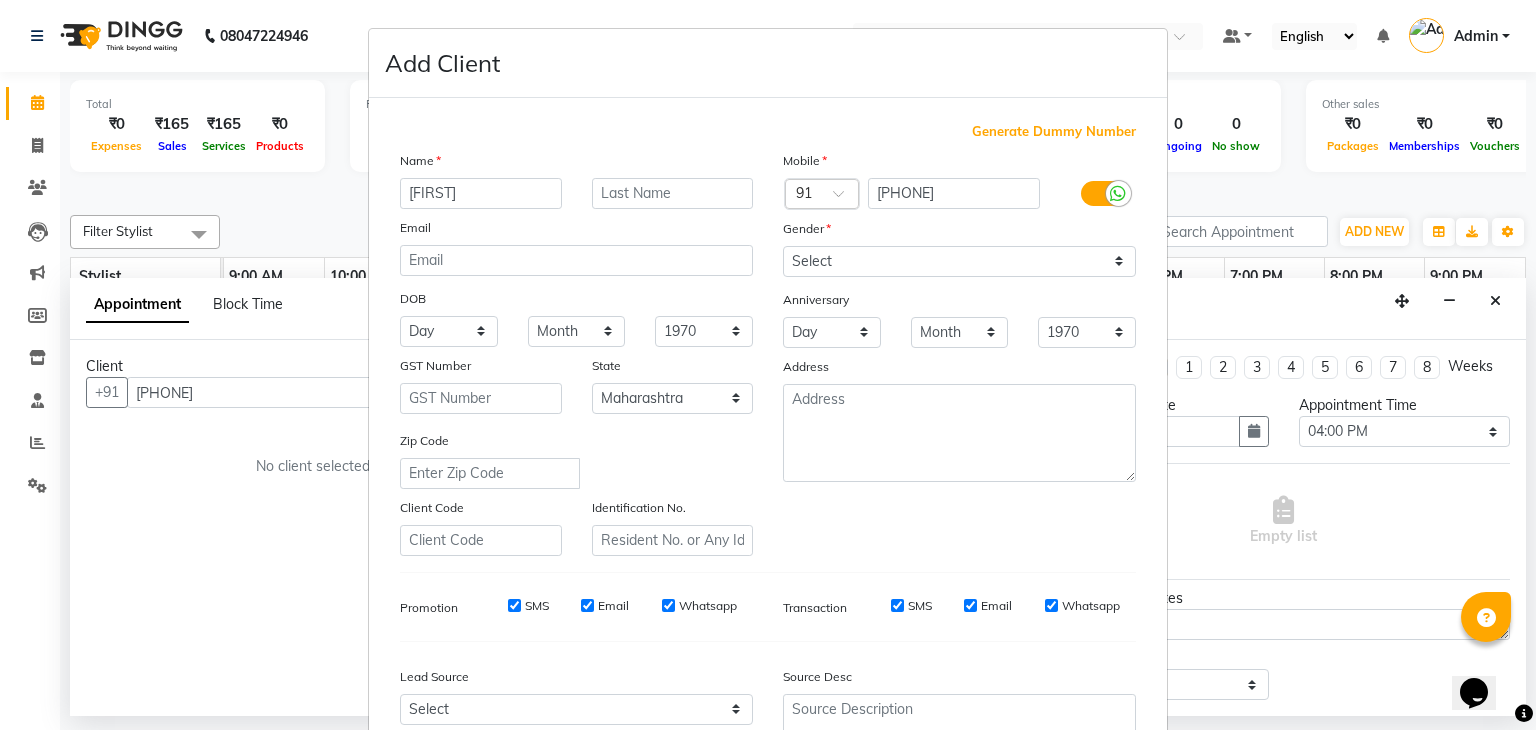 type on "[FIRST]" 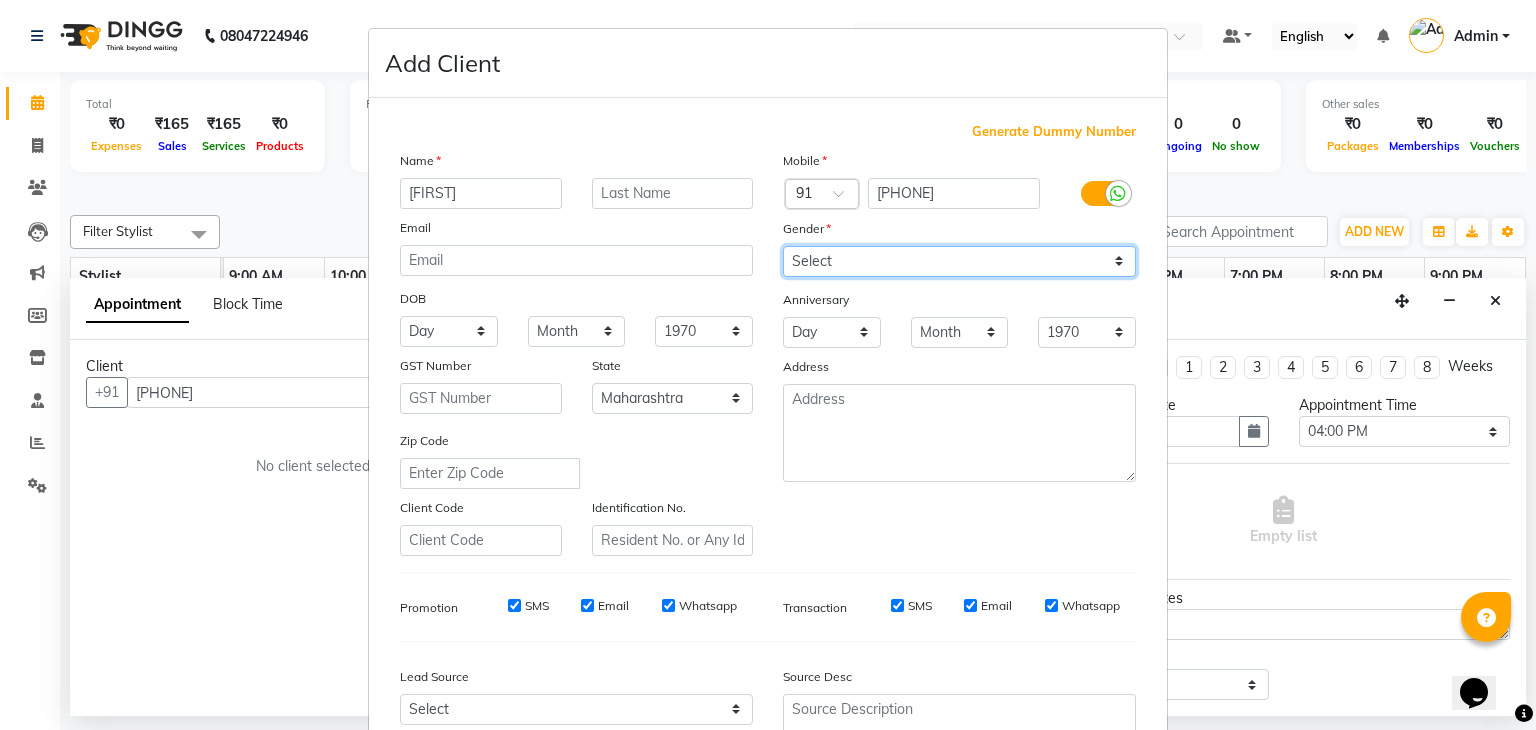 click on "Select Male Female Other Prefer Not To Say" at bounding box center [959, 261] 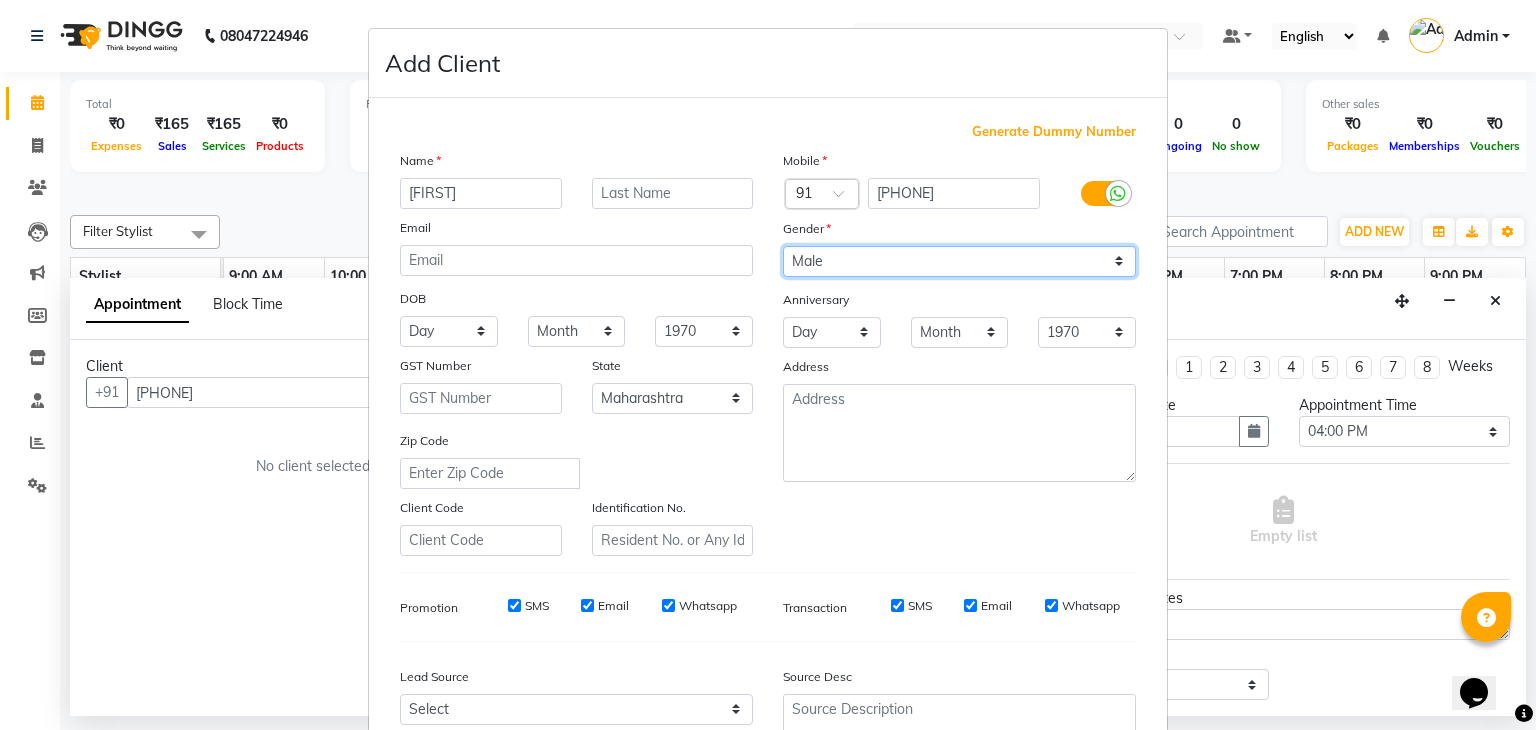 click on "Select Male Female Other Prefer Not To Say" at bounding box center (959, 261) 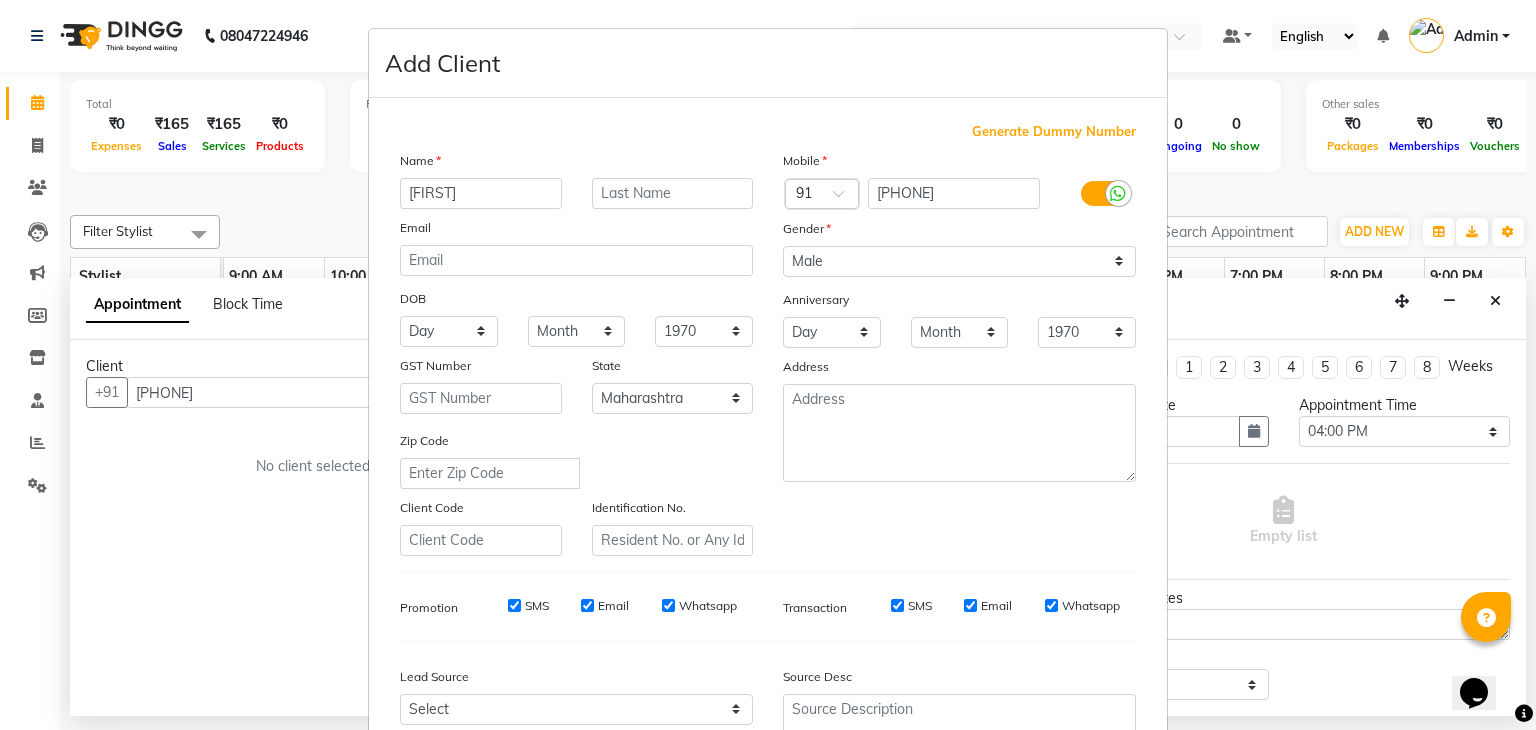 click on "Add Client Generate Dummy Number Name [FIRST] Email DOB Day 01 02 03 04 05 06 07 08 09 10 11 12 13 14 15 16 17 18 19 20 21 22 23 24 25 26 27 28 29 30 31 Month January February March April May June July August September October November December 1940 1941 1942 1943 1944 1945 1946 1947 1948 1949 1950 1951 1952 1953 1954 1955 1956 1957 1958 1959 1960 1961 1962 1963 1964 1965 1966 1967 1968 1969 1970 1971 1972 1973 1974 1975 1976 1977 1978 1979 1980 1981 1982 1983 1984 1985 1986 1987 1988 1989 1990 1991 1992 1993 1994 1995 1996 1997 1998 1999 2000 2001 2002 2003 2004 2005 2006 2007 2008 2009 2010 2011 2012 2013 2014 2015 2016 2017 2018 2019 2020 2021 2022 2023 2024 GST Number State Select Andaman and Nicobar Islands Andhra Pradesh Arunachal Pradesh Assam Bihar Chandigarh Chhattisgarh Dadra and Nagar Haveli Daman and Diu Delhi Goa Gujarat Haryana Himachal Pradesh Jammu and Kashmir Jharkhand Karnataka Kerala Lakshadweep Madhya Pradesh Maharashtra Manipur Meghalaya Mizoram Nagaland Odisha Pondicherry Punjab Rajasthan" at bounding box center [768, 365] 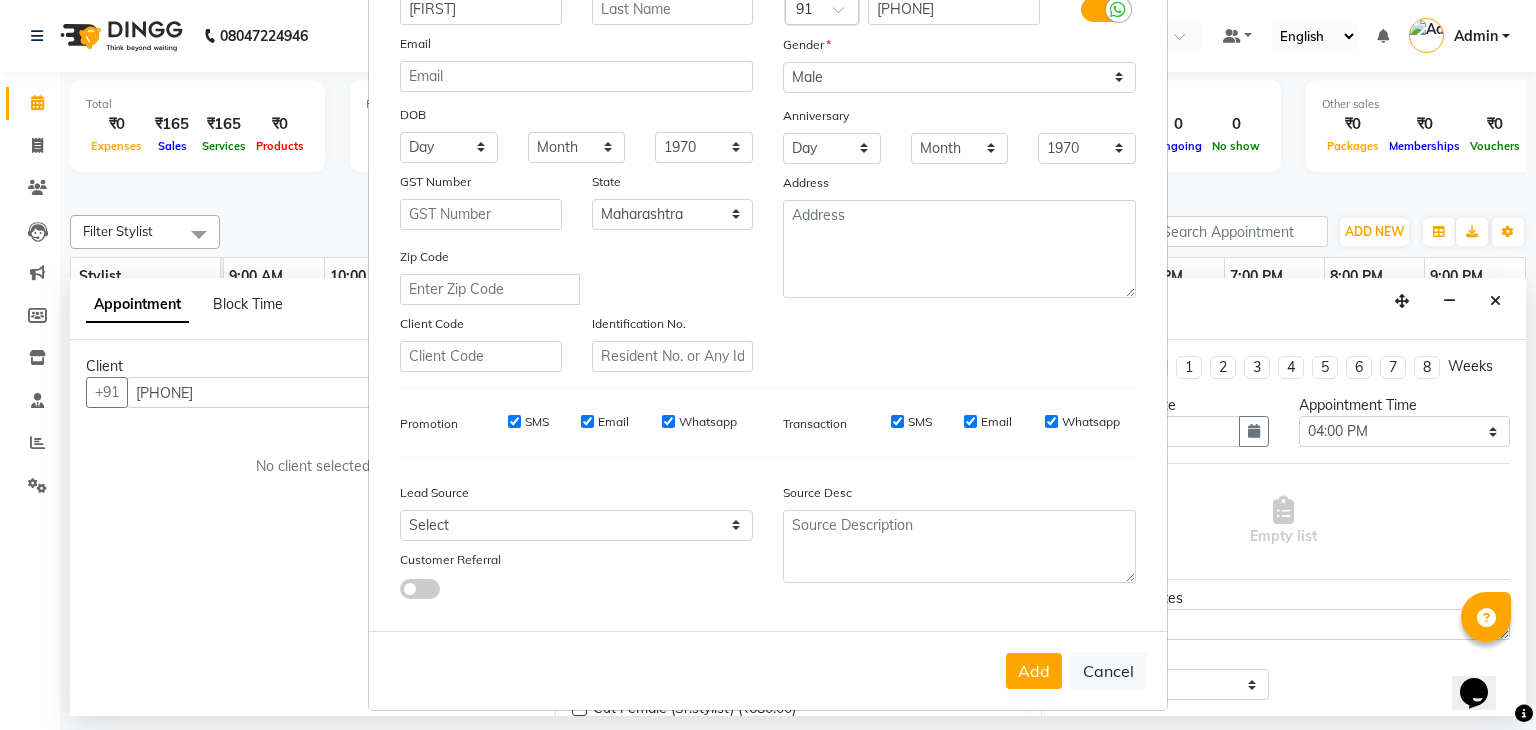 scroll, scrollTop: 203, scrollLeft: 0, axis: vertical 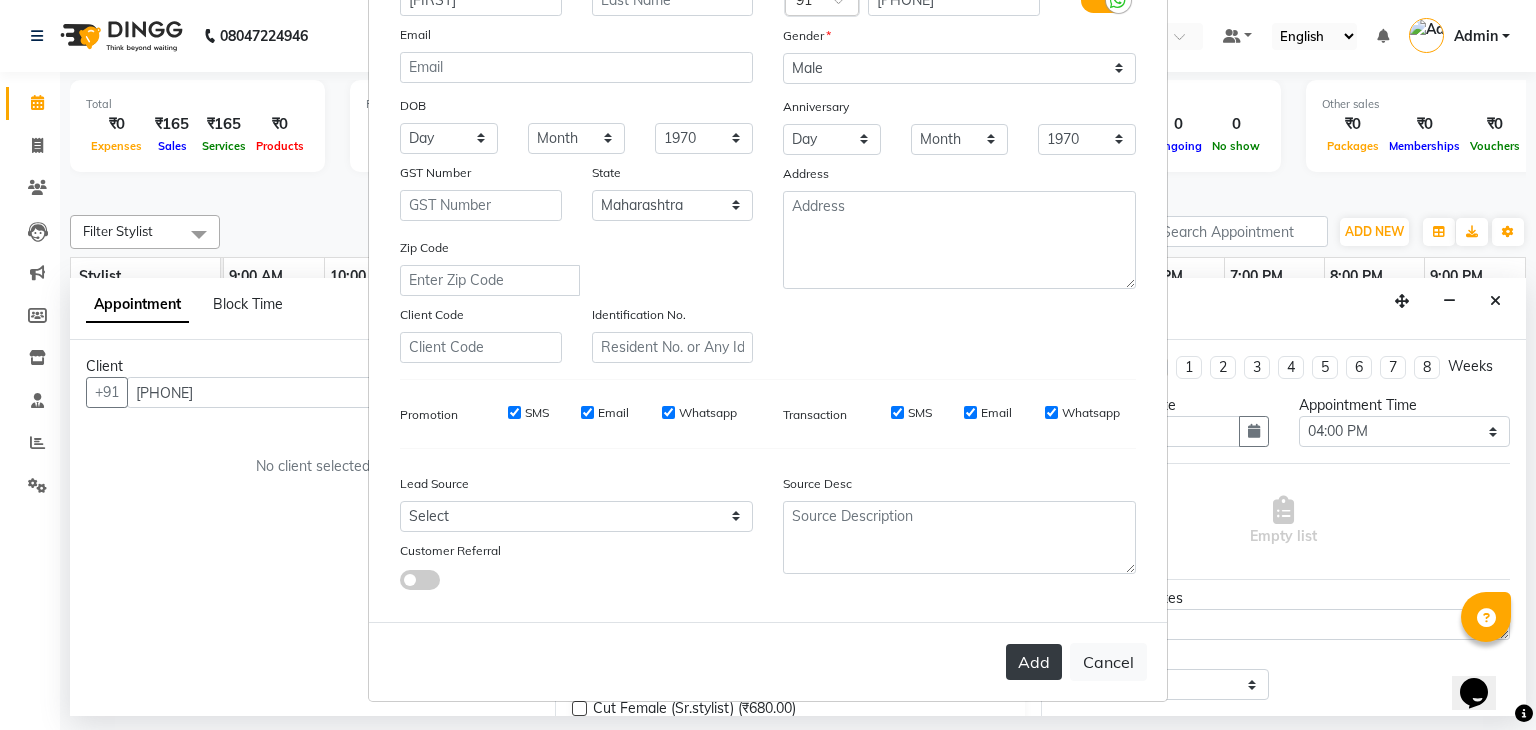 click on "Add" at bounding box center (1034, 662) 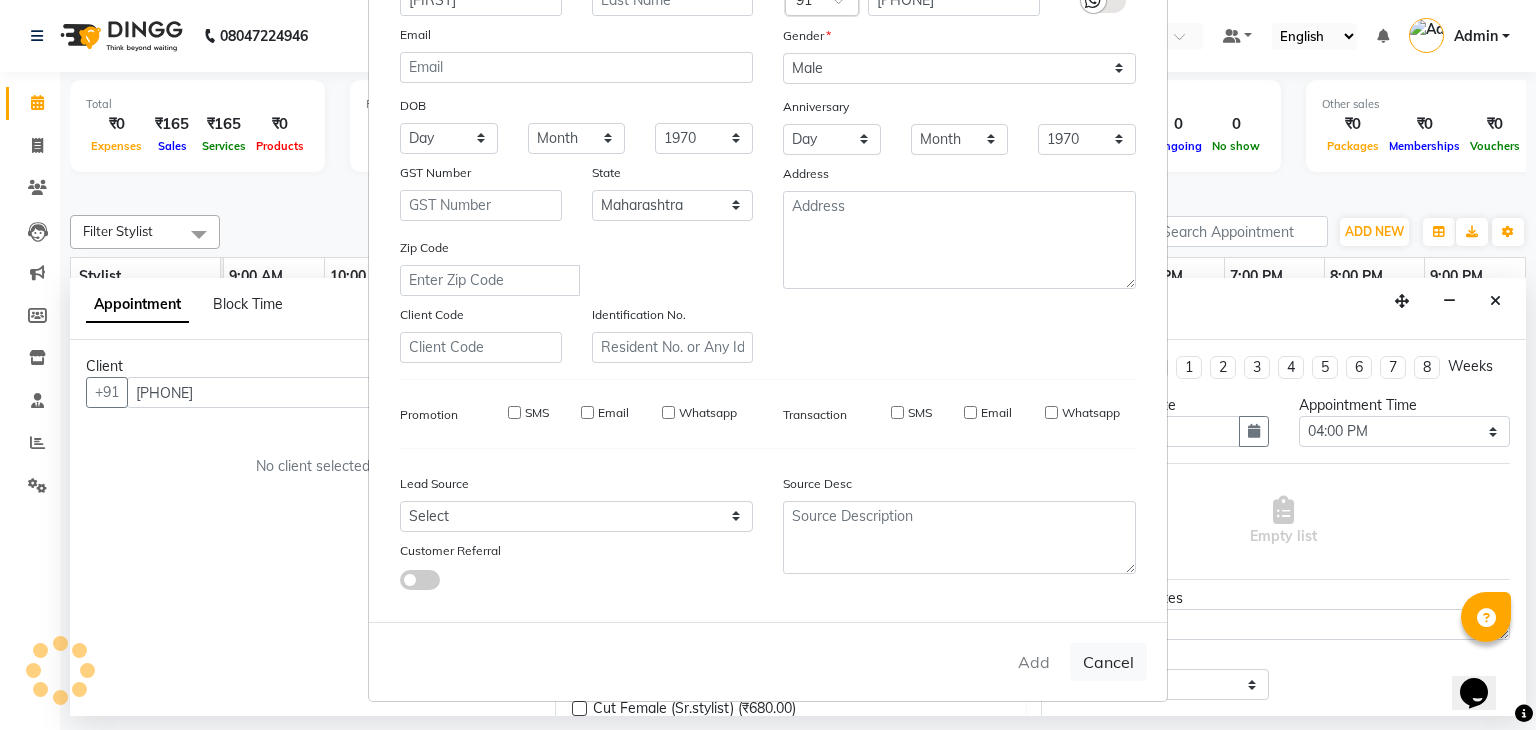 type 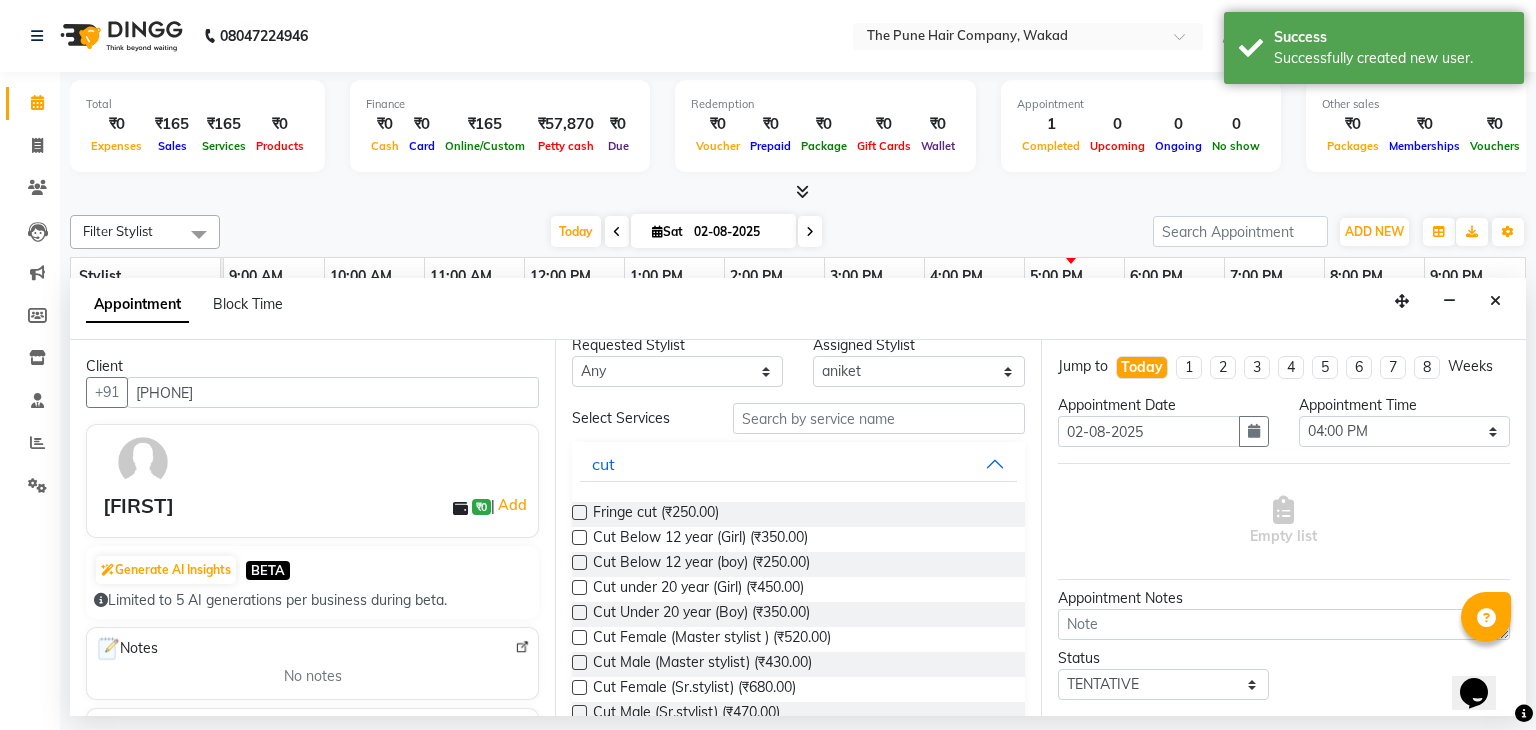 scroll, scrollTop: 40, scrollLeft: 0, axis: vertical 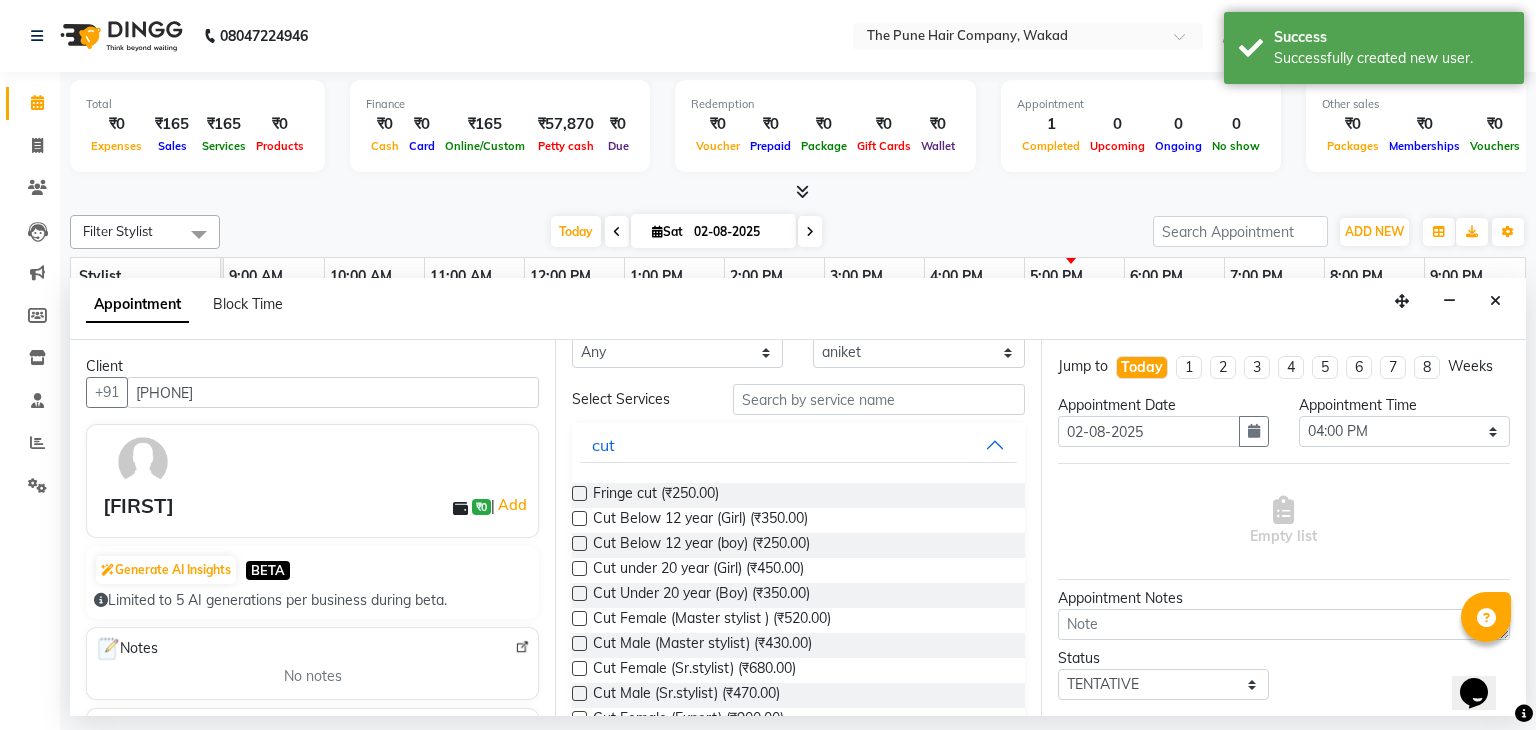 click at bounding box center (579, 643) 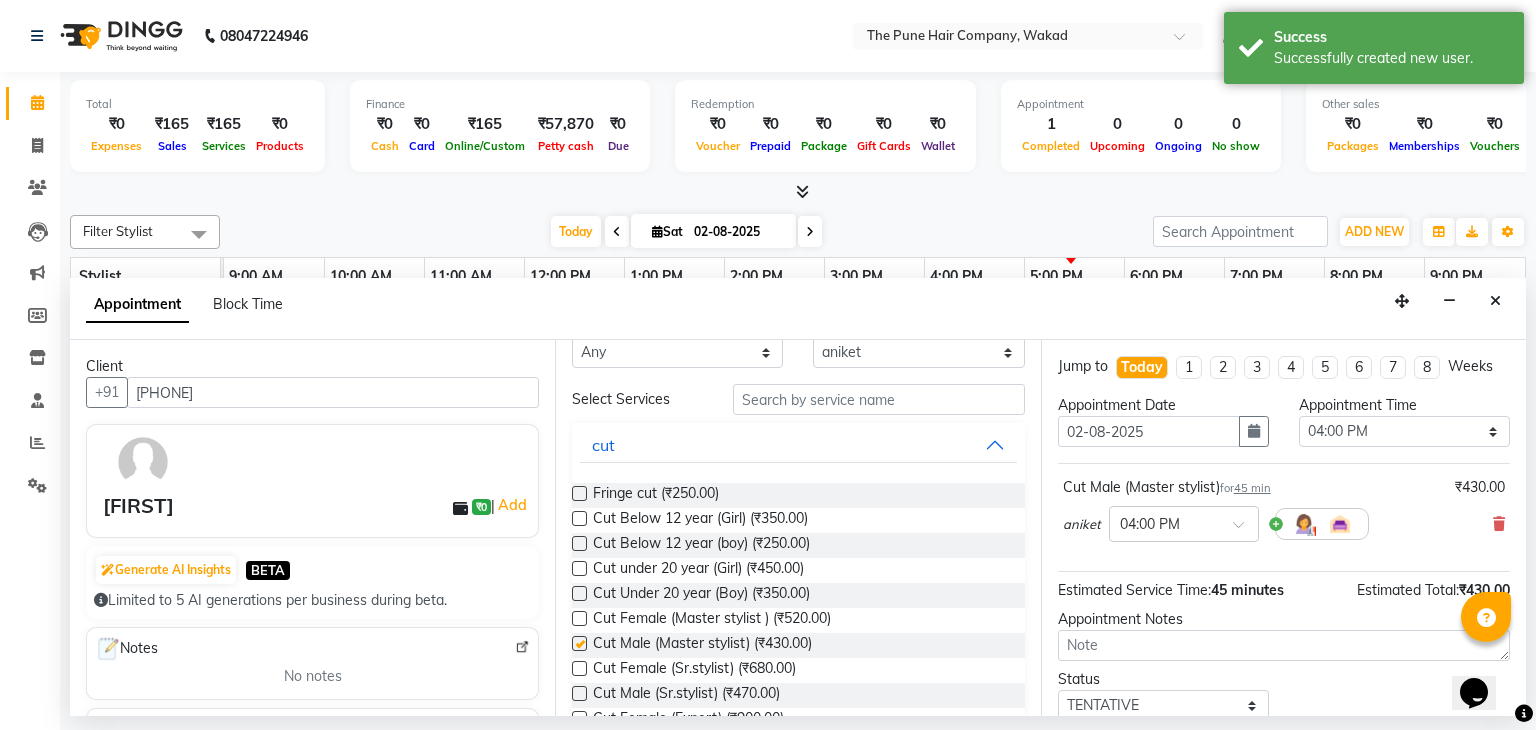 checkbox on "false" 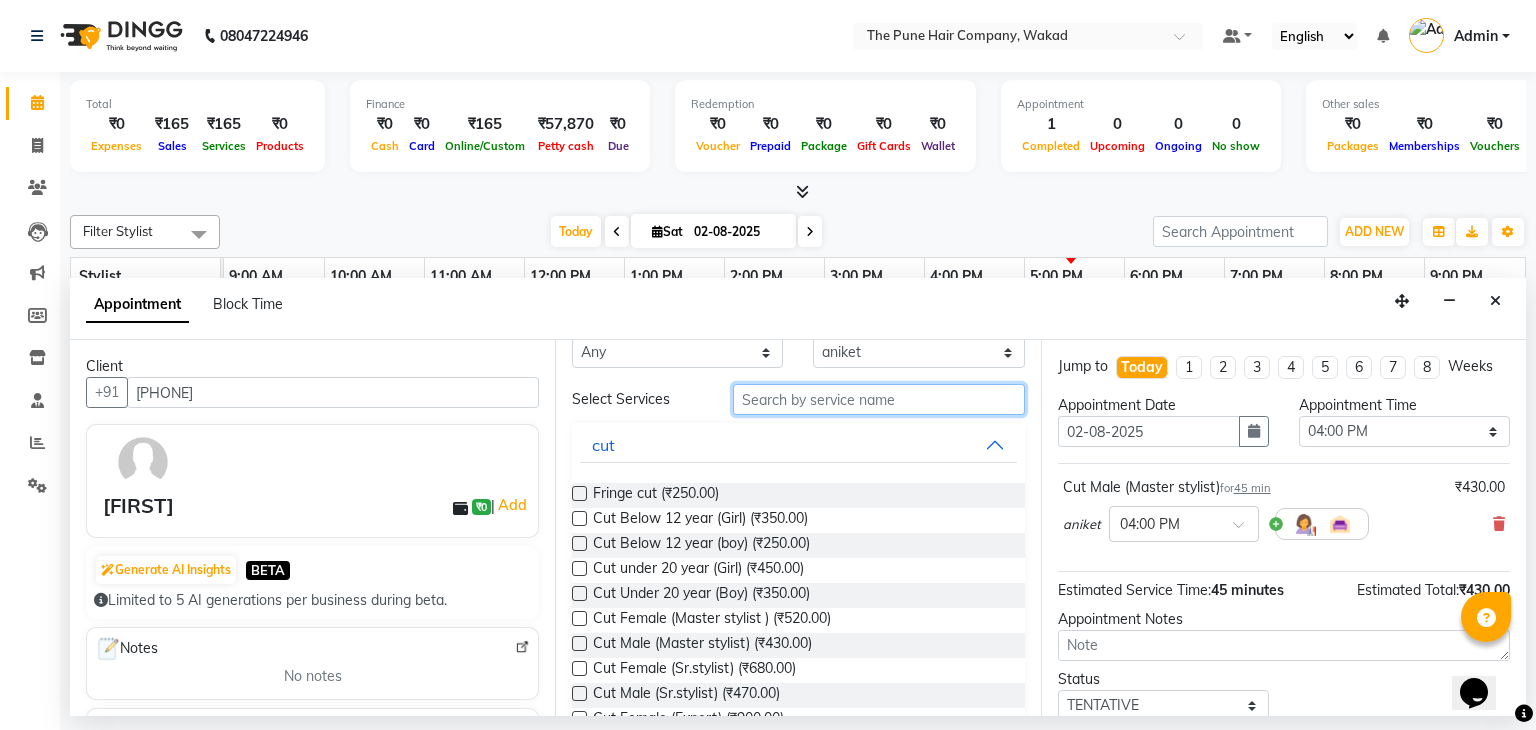 click at bounding box center [879, 399] 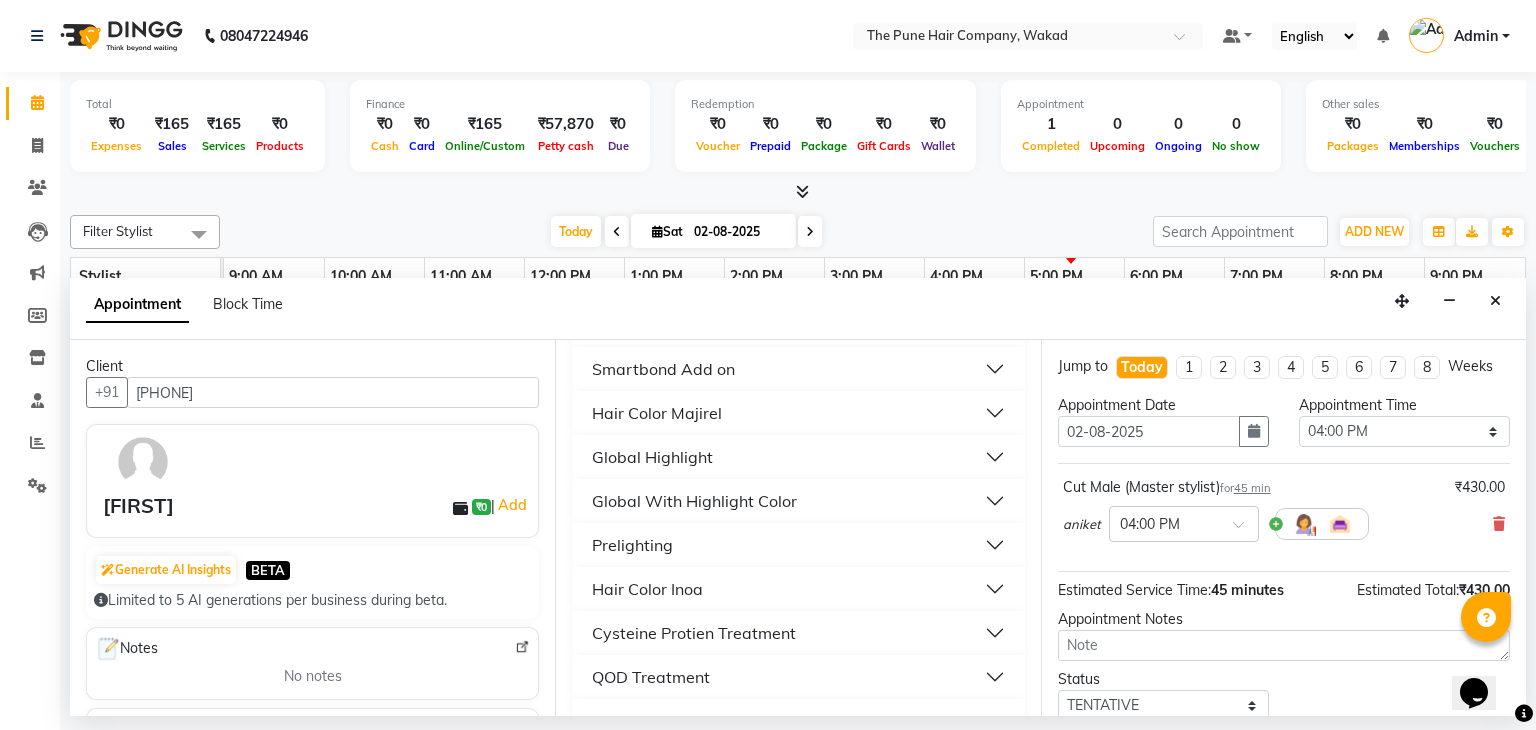 scroll, scrollTop: 331, scrollLeft: 0, axis: vertical 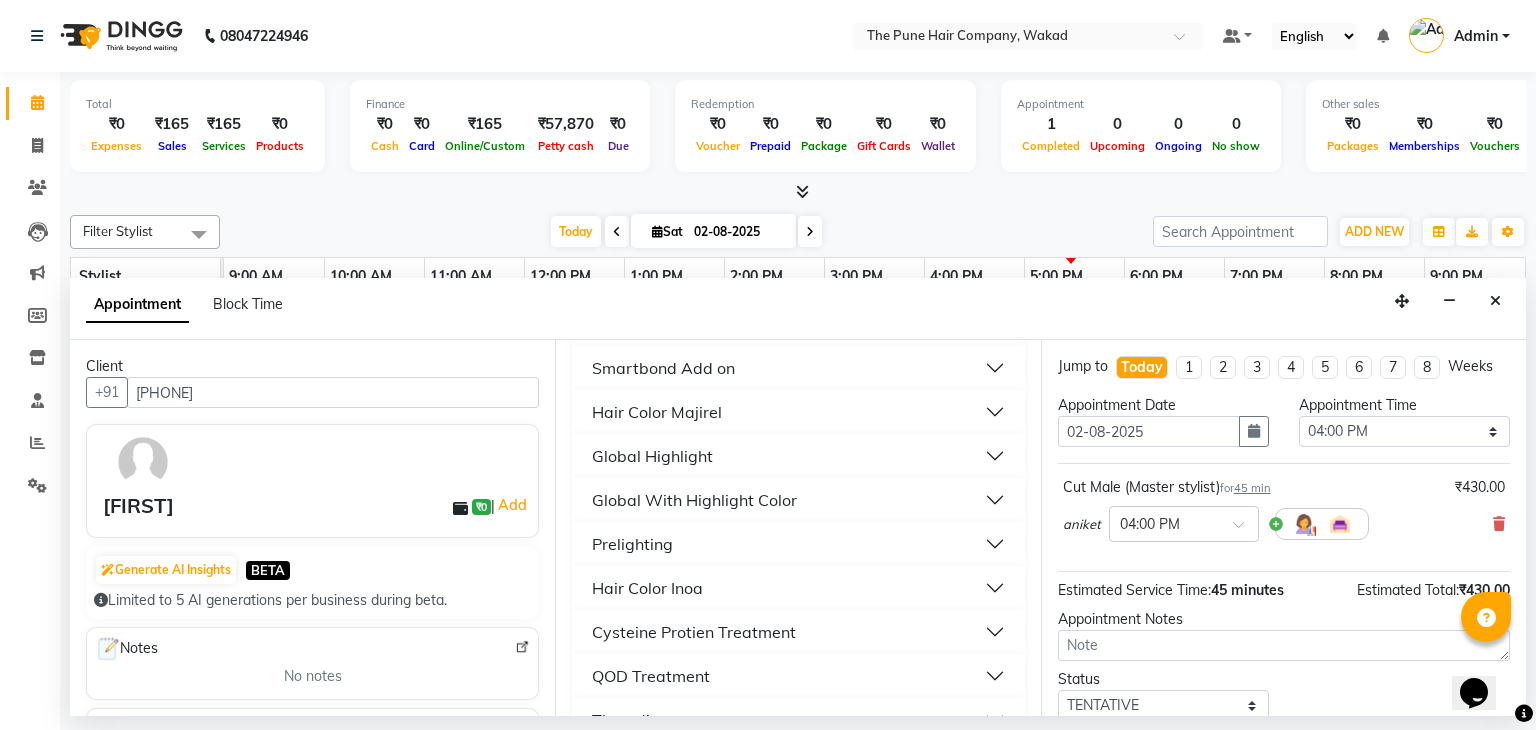 type on "in" 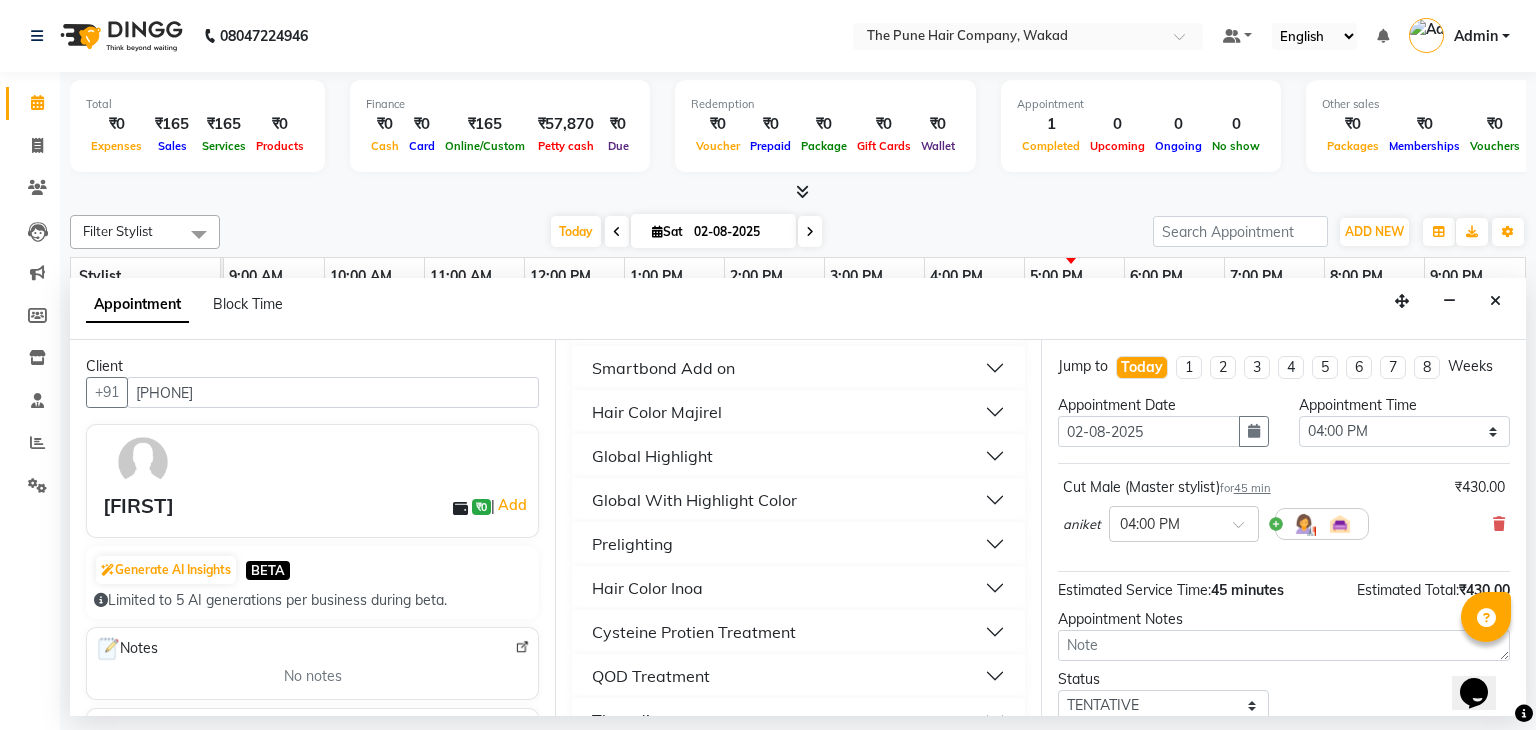 click on "Hair Color Inoa" at bounding box center (798, 588) 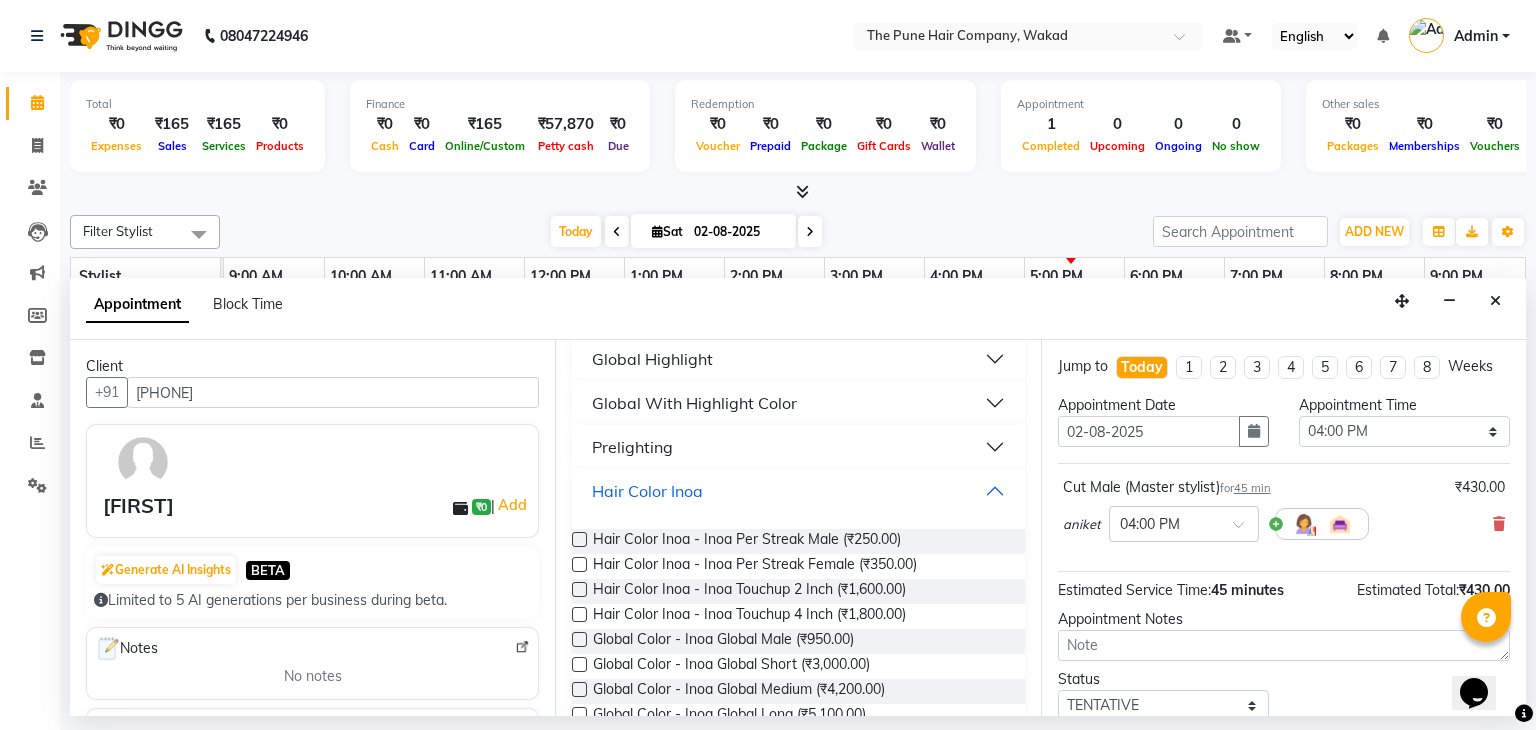scroll, scrollTop: 440, scrollLeft: 0, axis: vertical 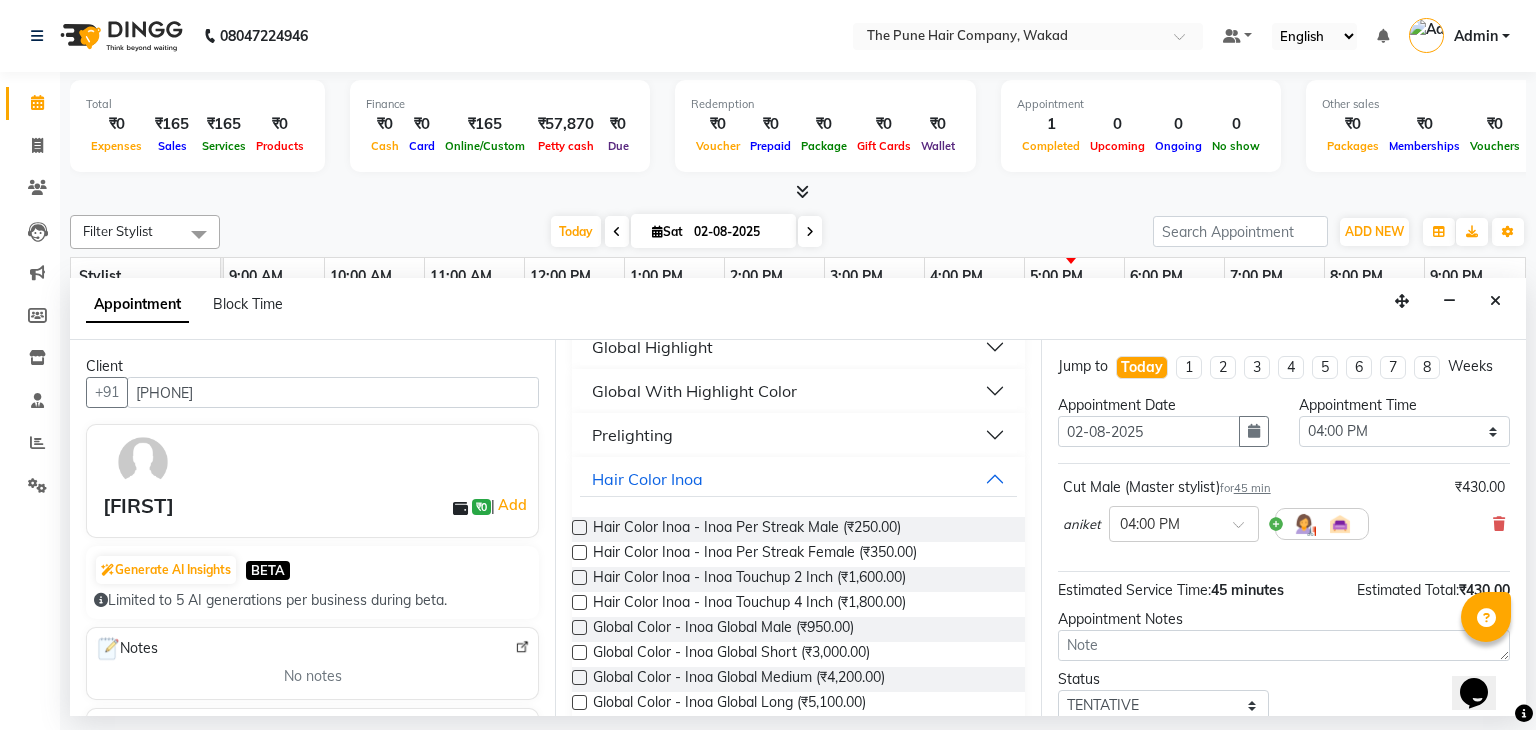 click at bounding box center (579, 627) 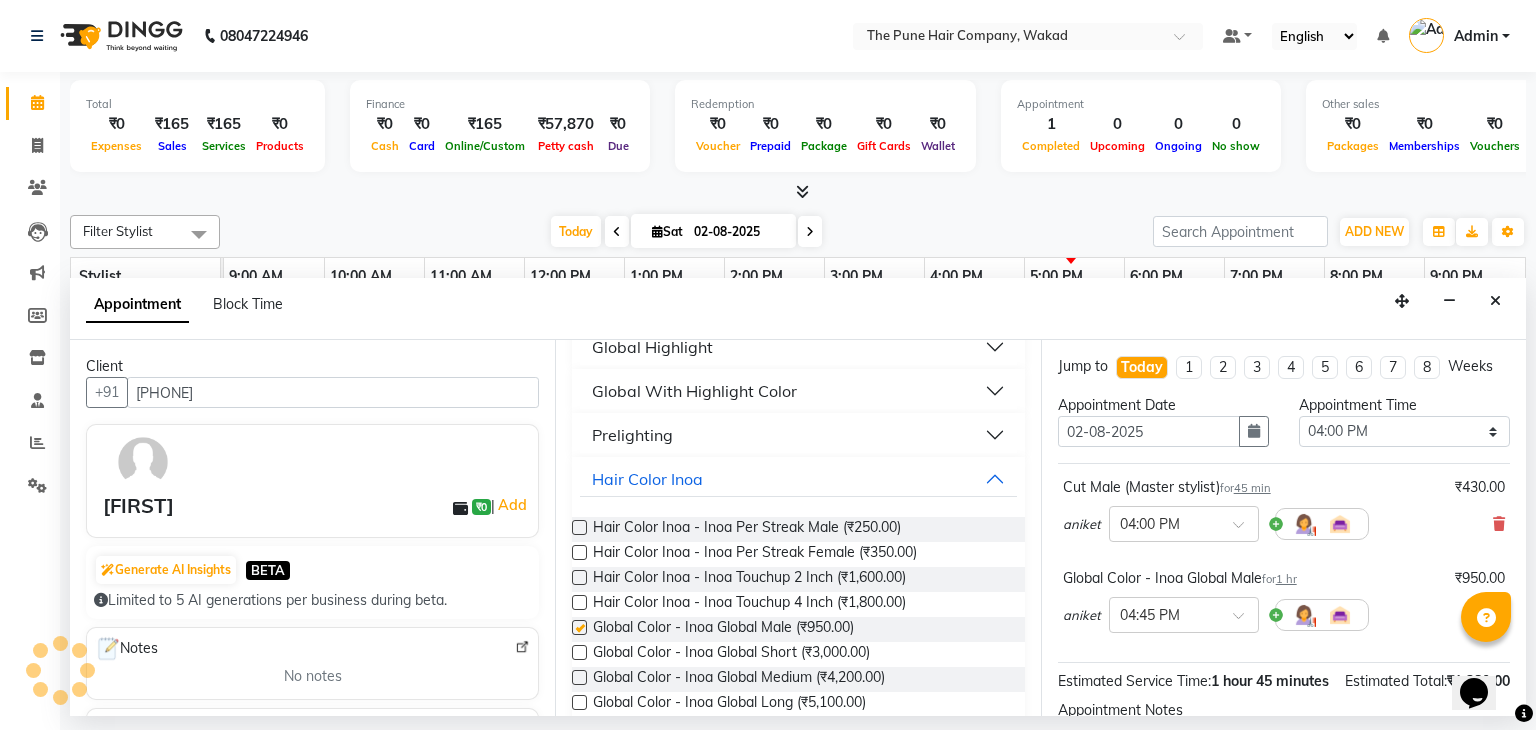 checkbox on "false" 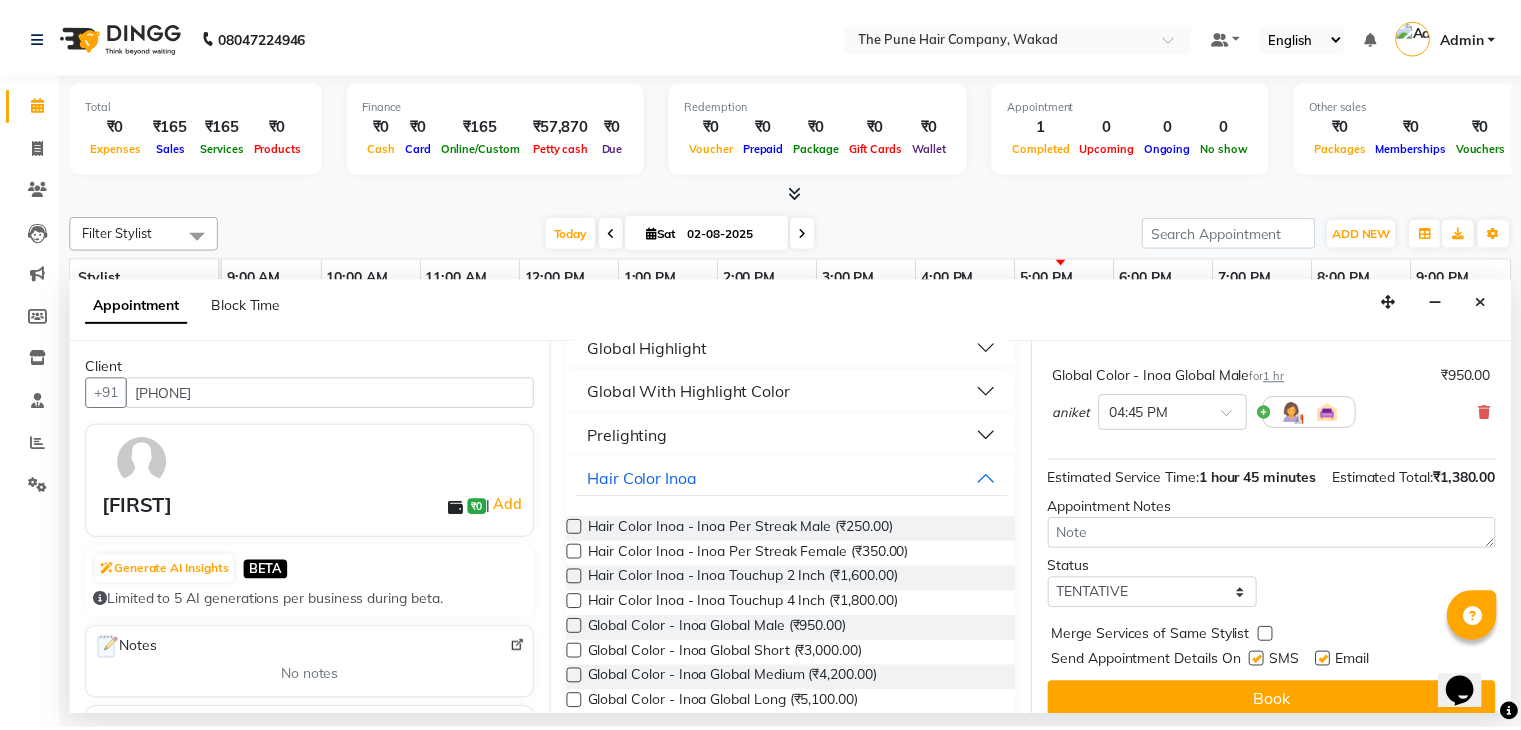 scroll, scrollTop: 242, scrollLeft: 0, axis: vertical 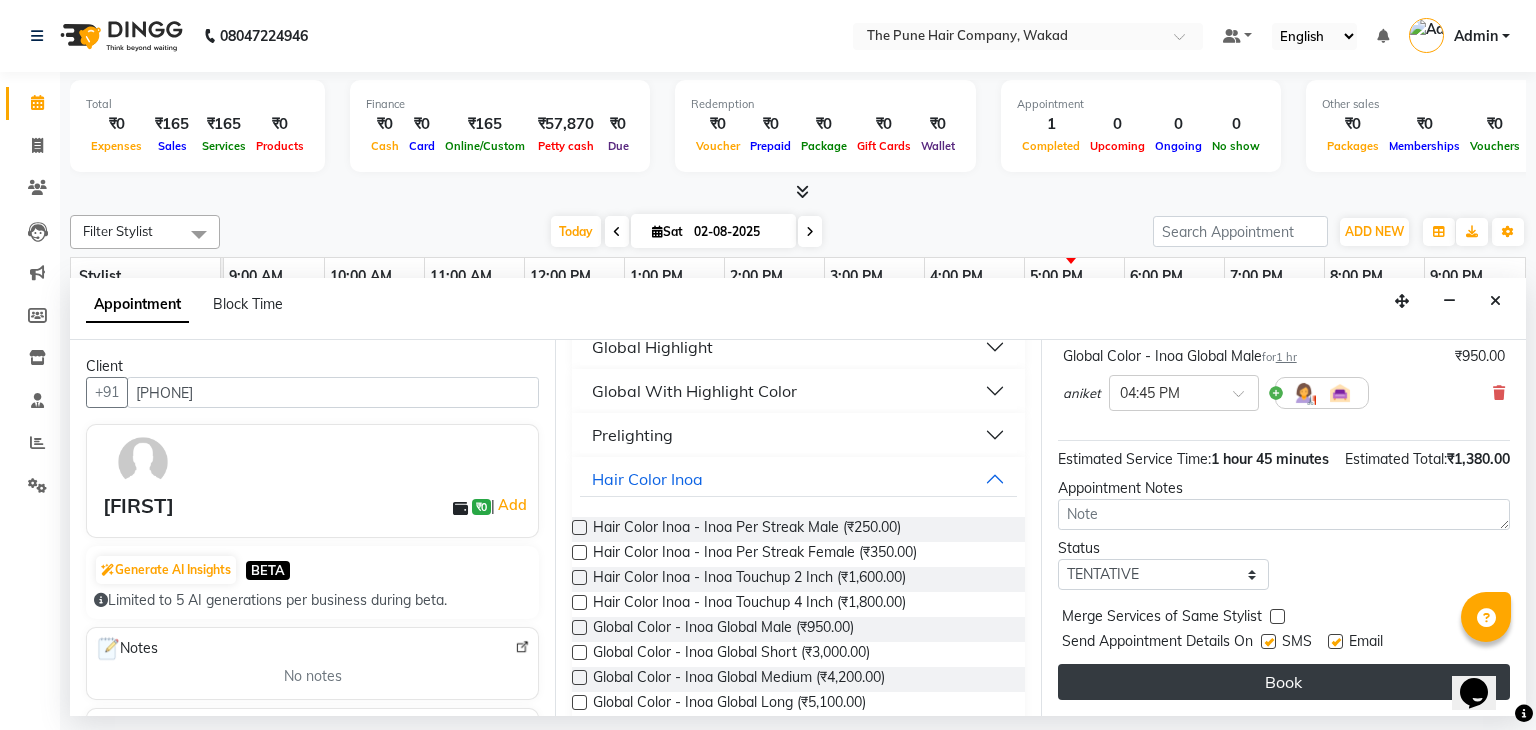 click on "Book" at bounding box center [1284, 682] 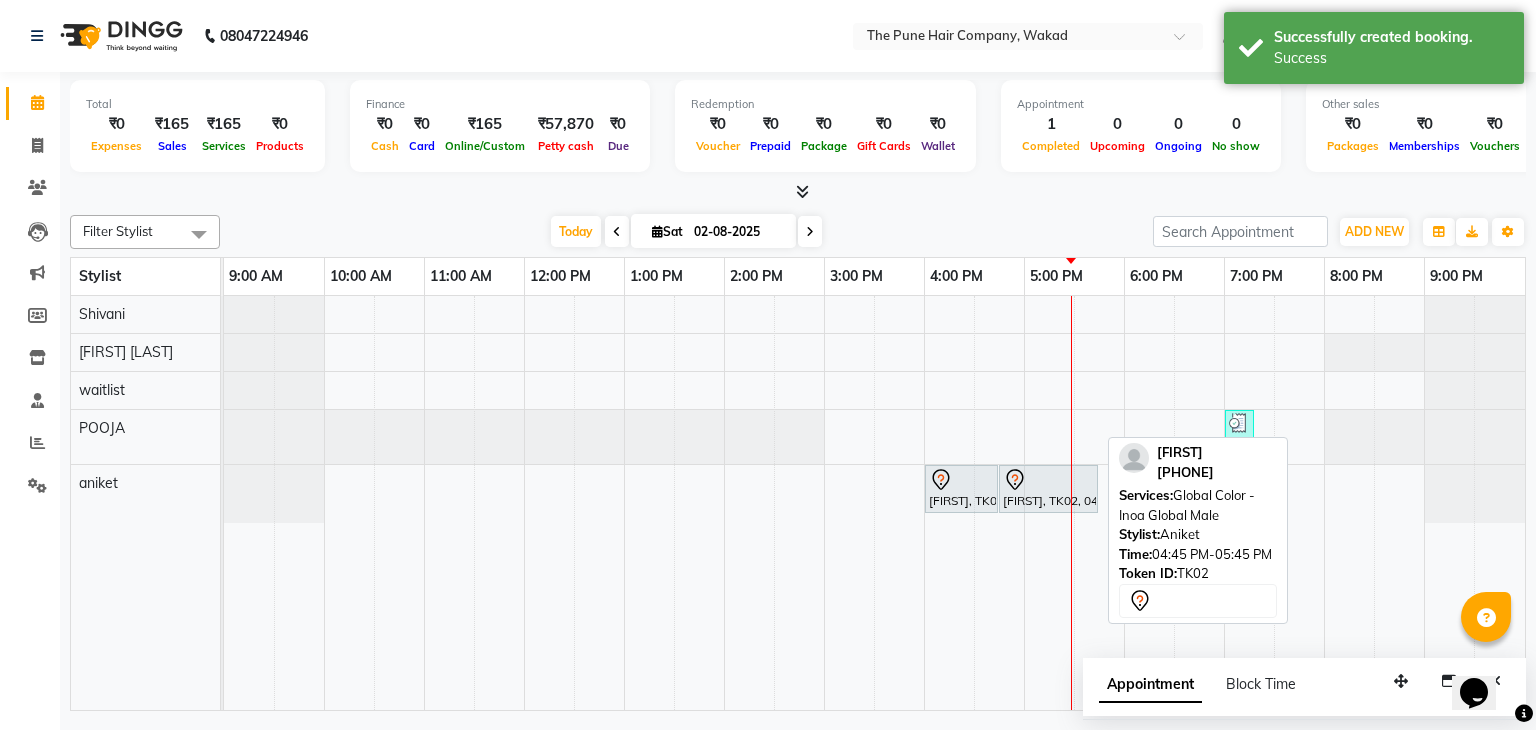 click 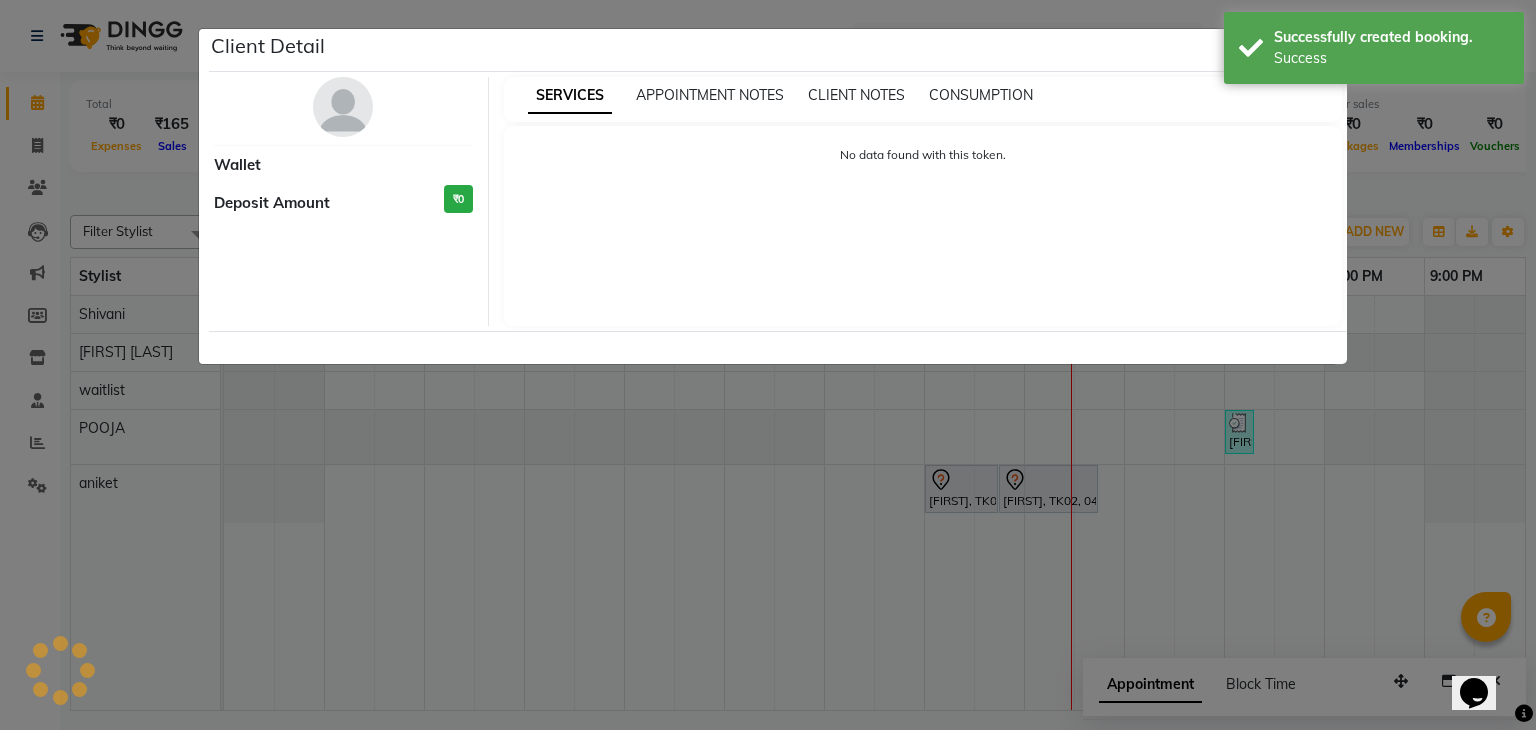 select on "7" 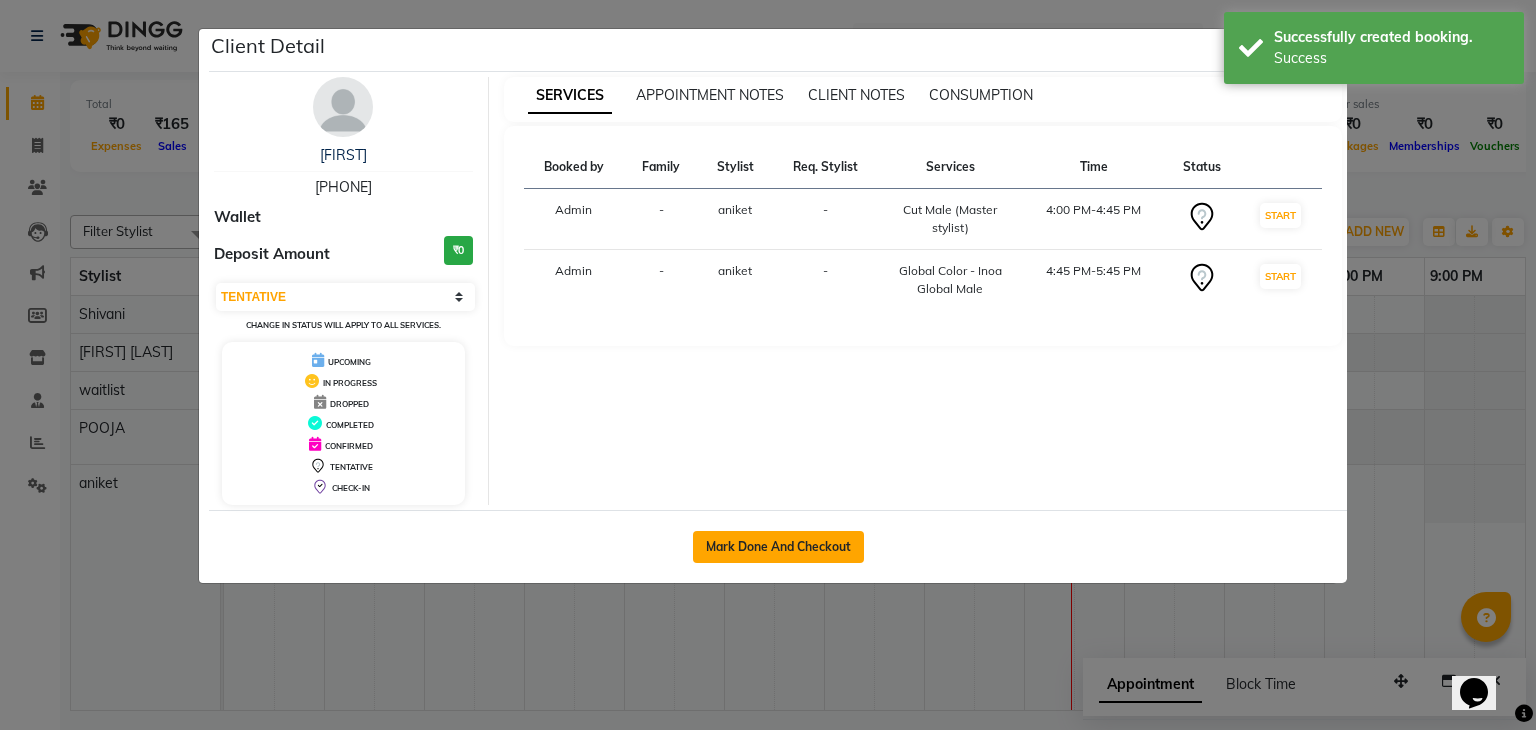 click on "Mark Done And Checkout" 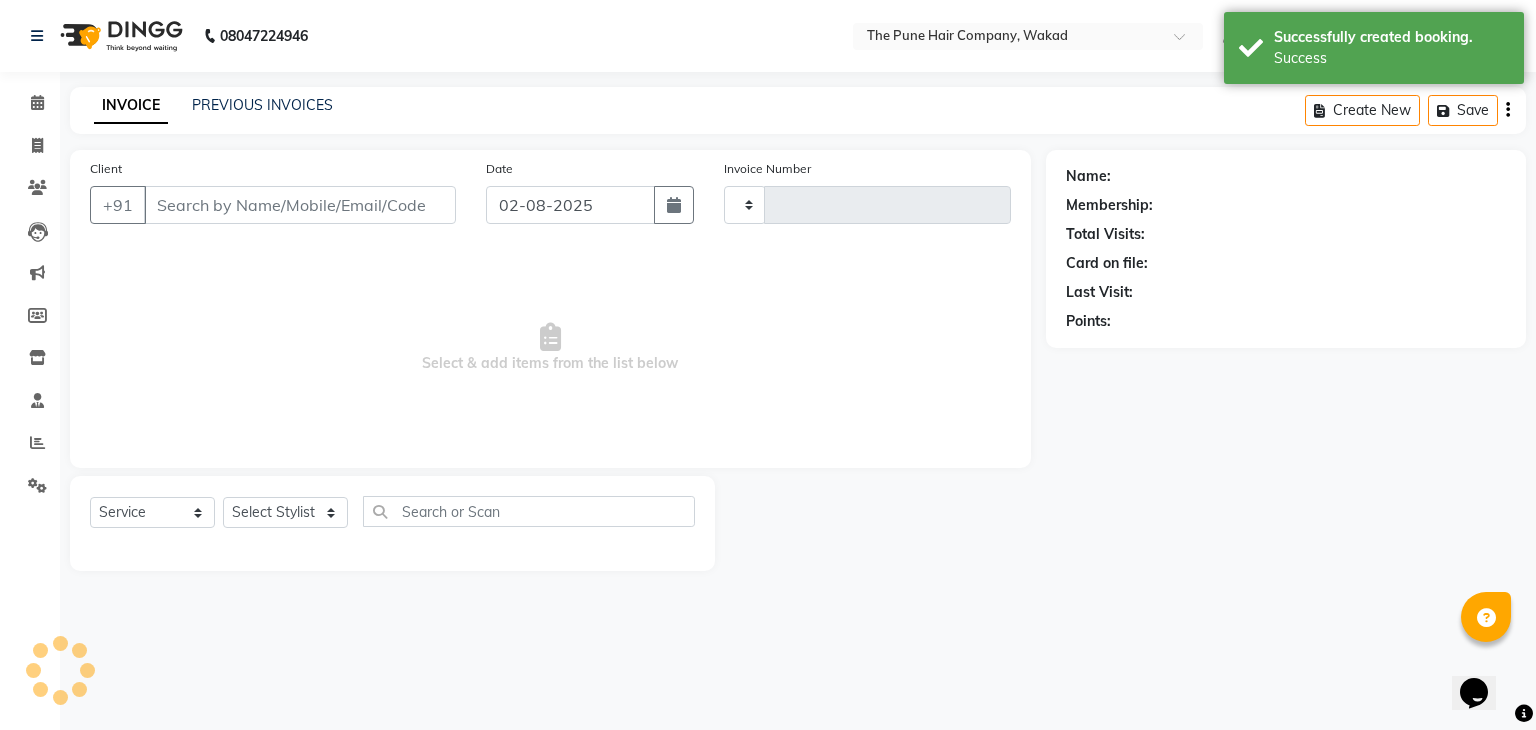 type on "0141" 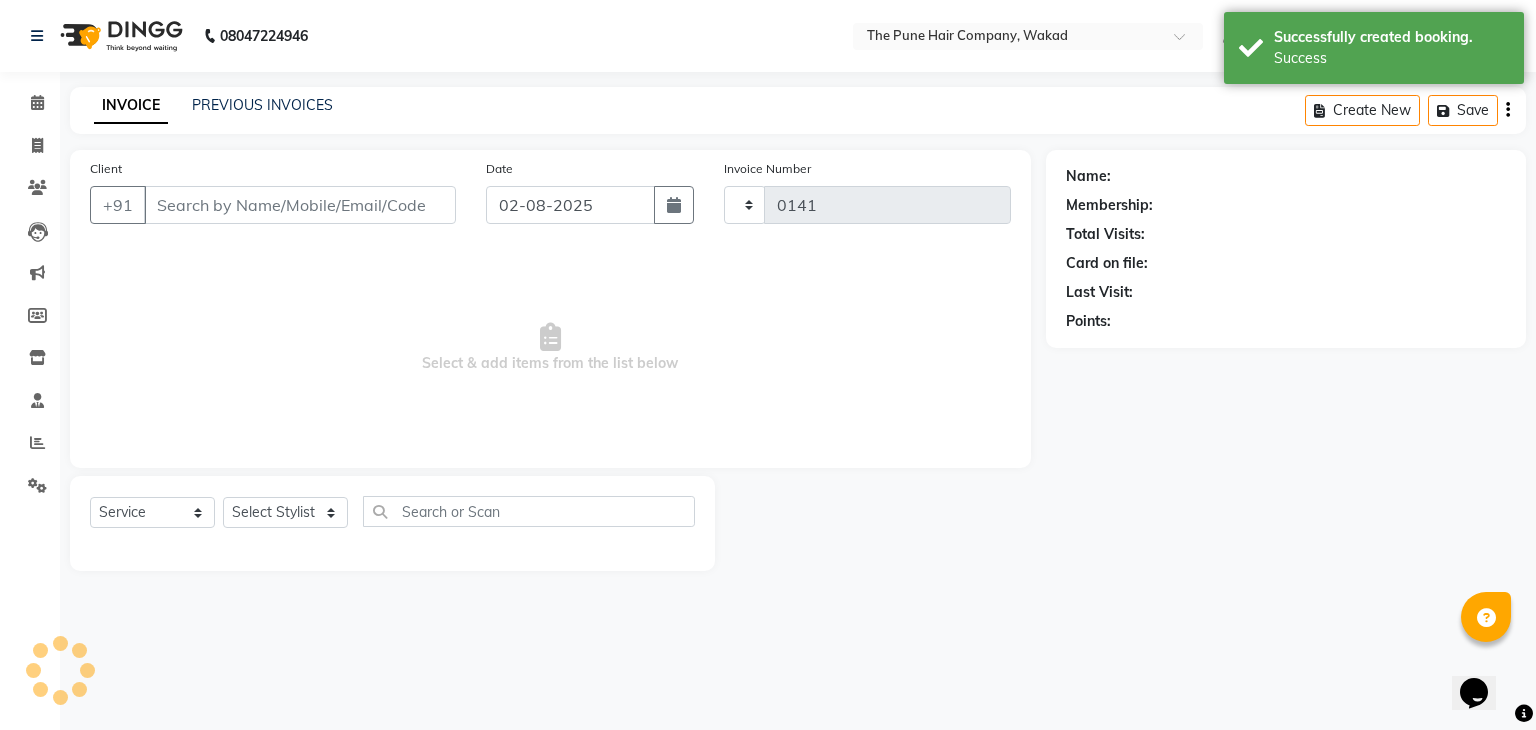 select on "7117" 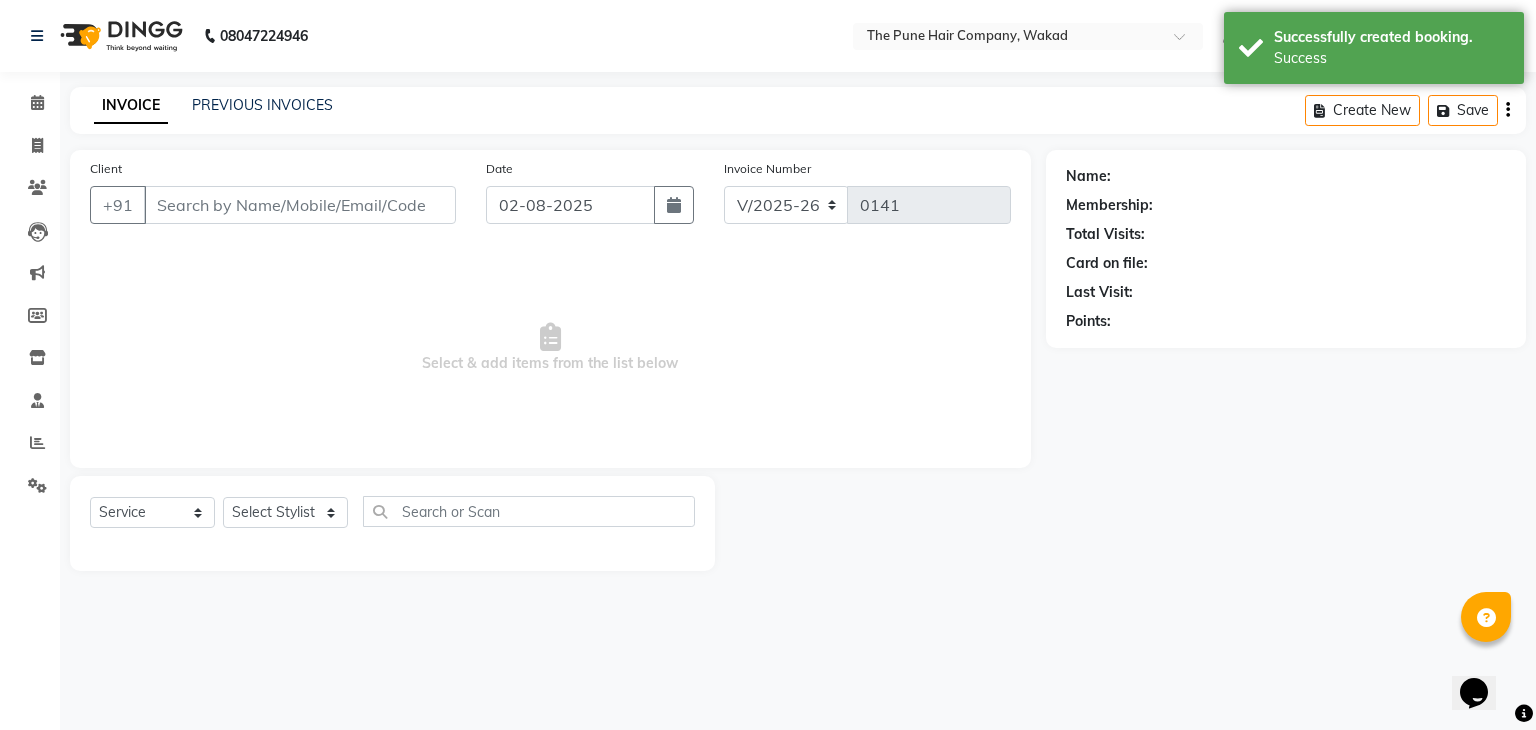 type on "[PHONE]" 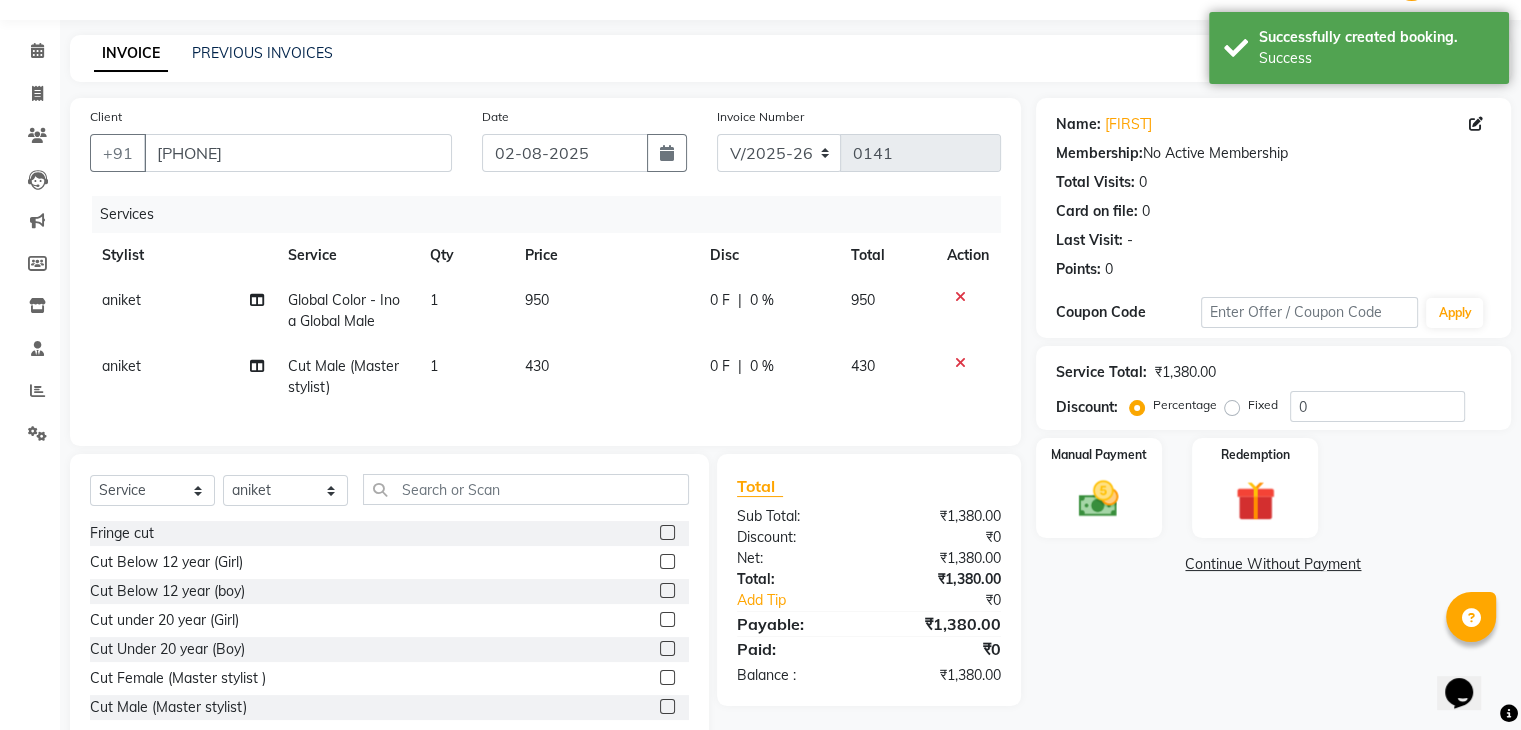 scroll, scrollTop: 52, scrollLeft: 0, axis: vertical 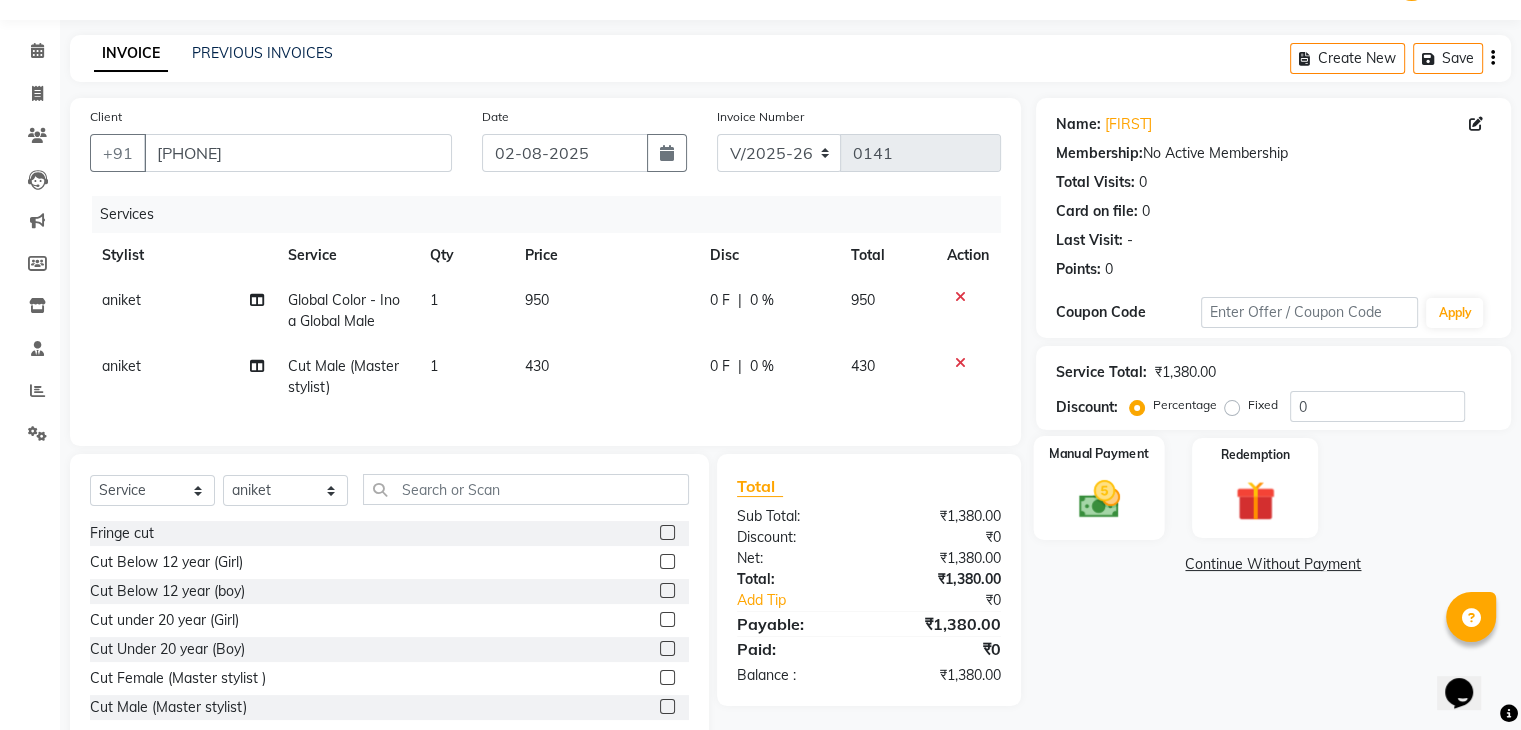 click 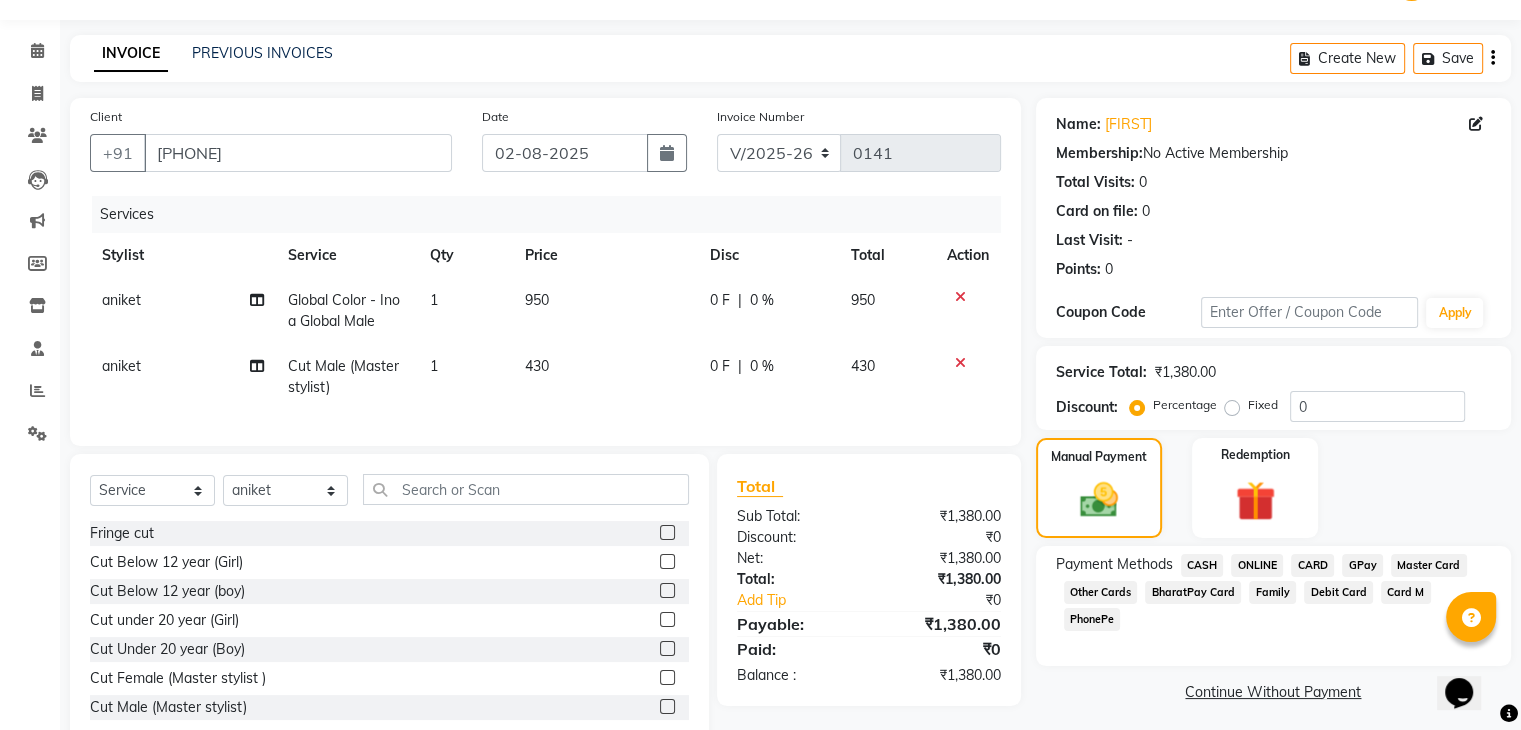 click on "ONLINE" 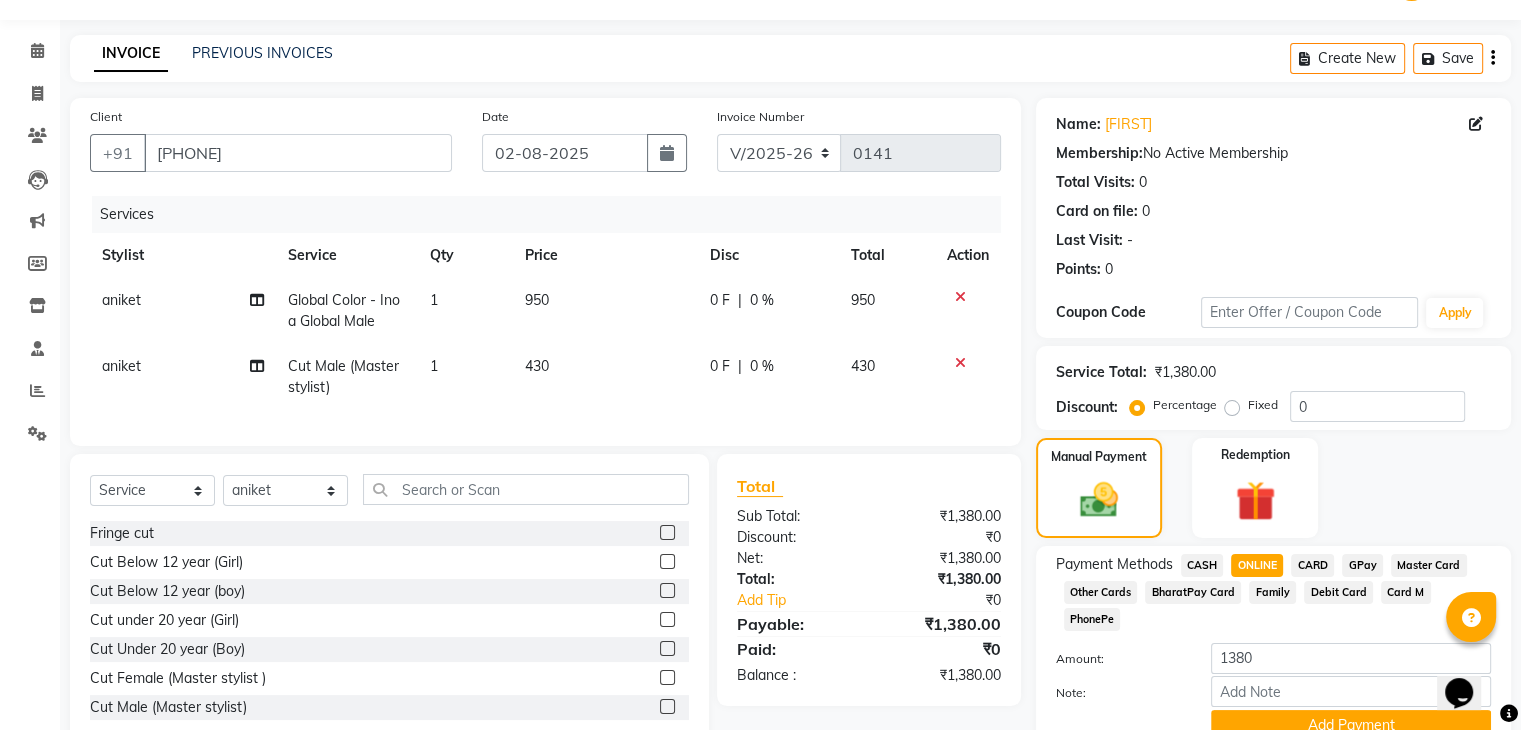 scroll, scrollTop: 117, scrollLeft: 0, axis: vertical 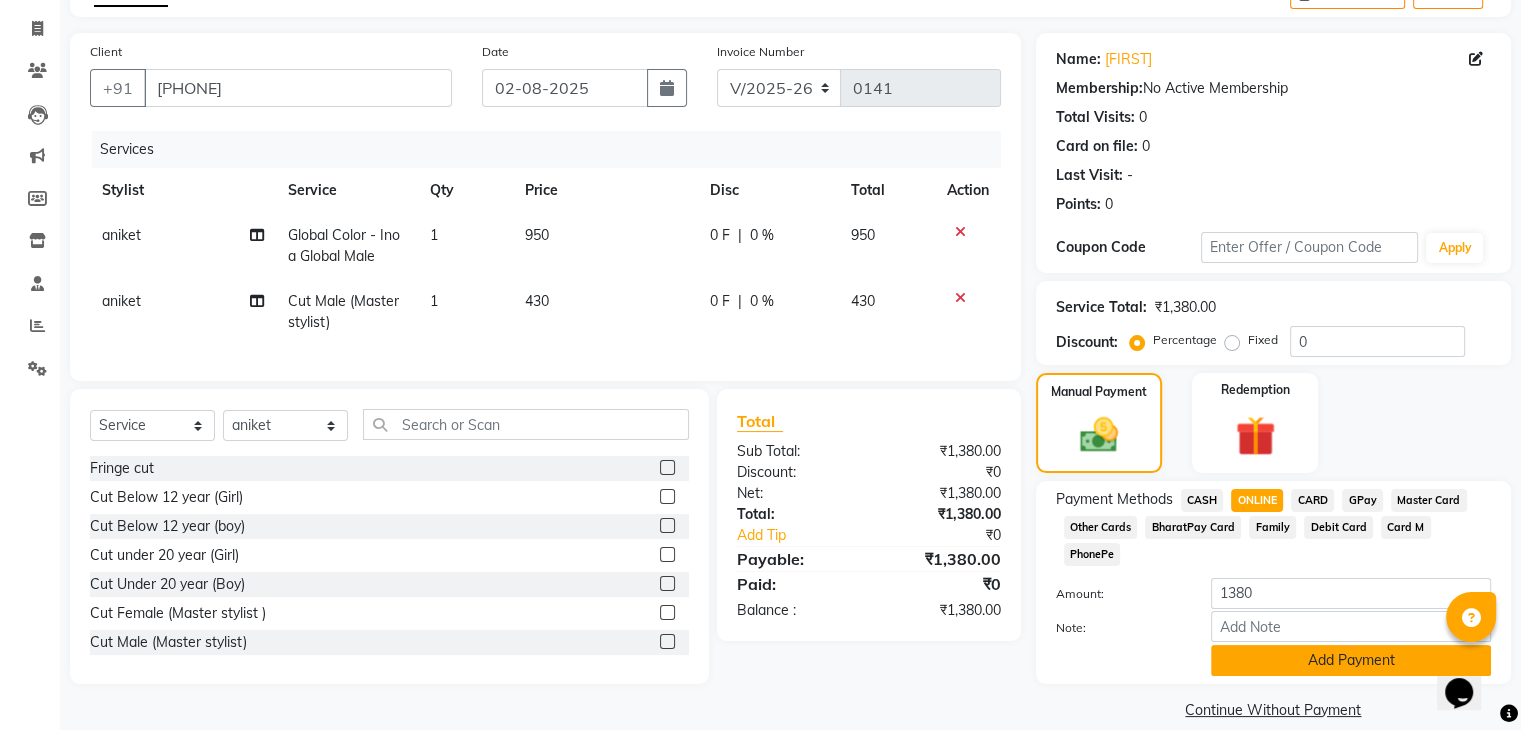 click on "Add Payment" 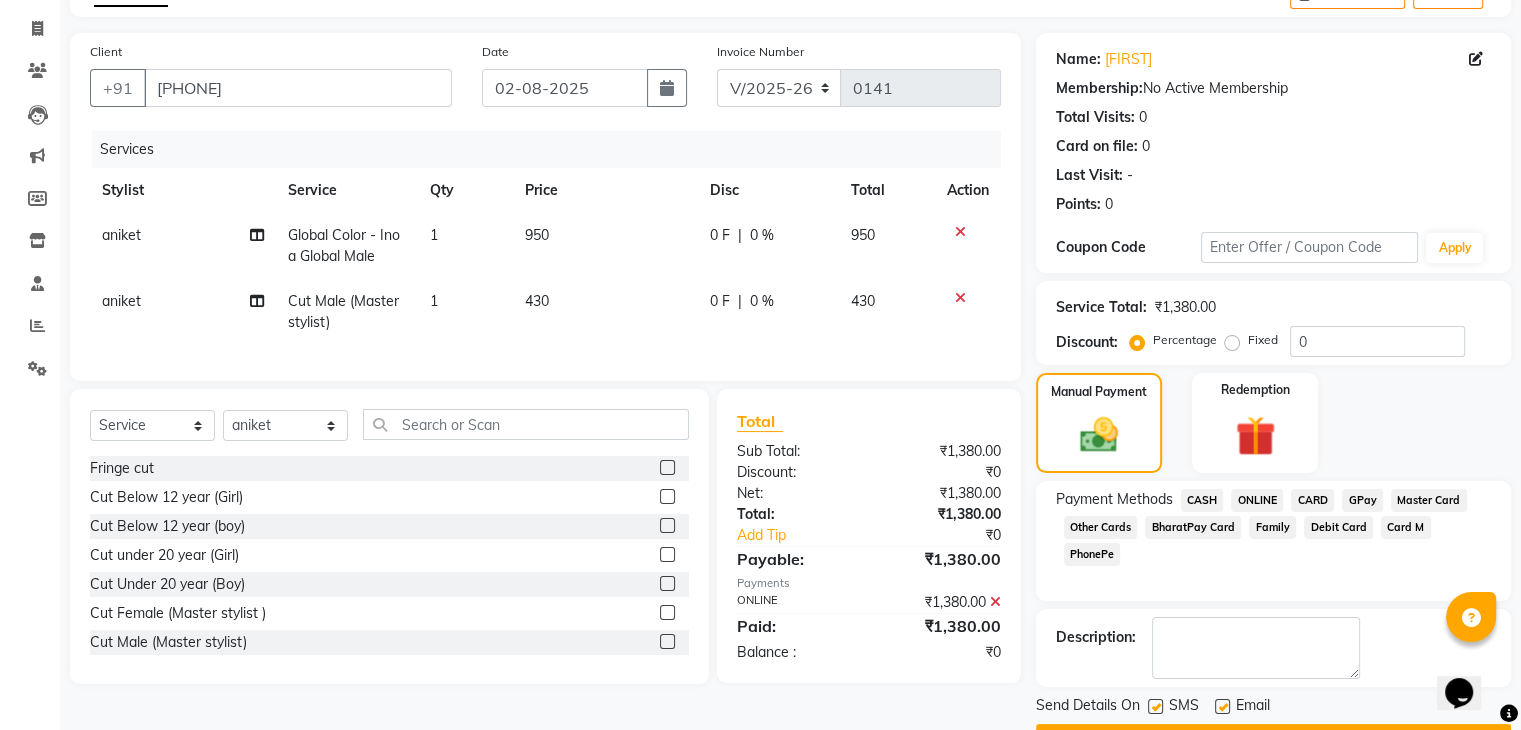 scroll, scrollTop: 171, scrollLeft: 0, axis: vertical 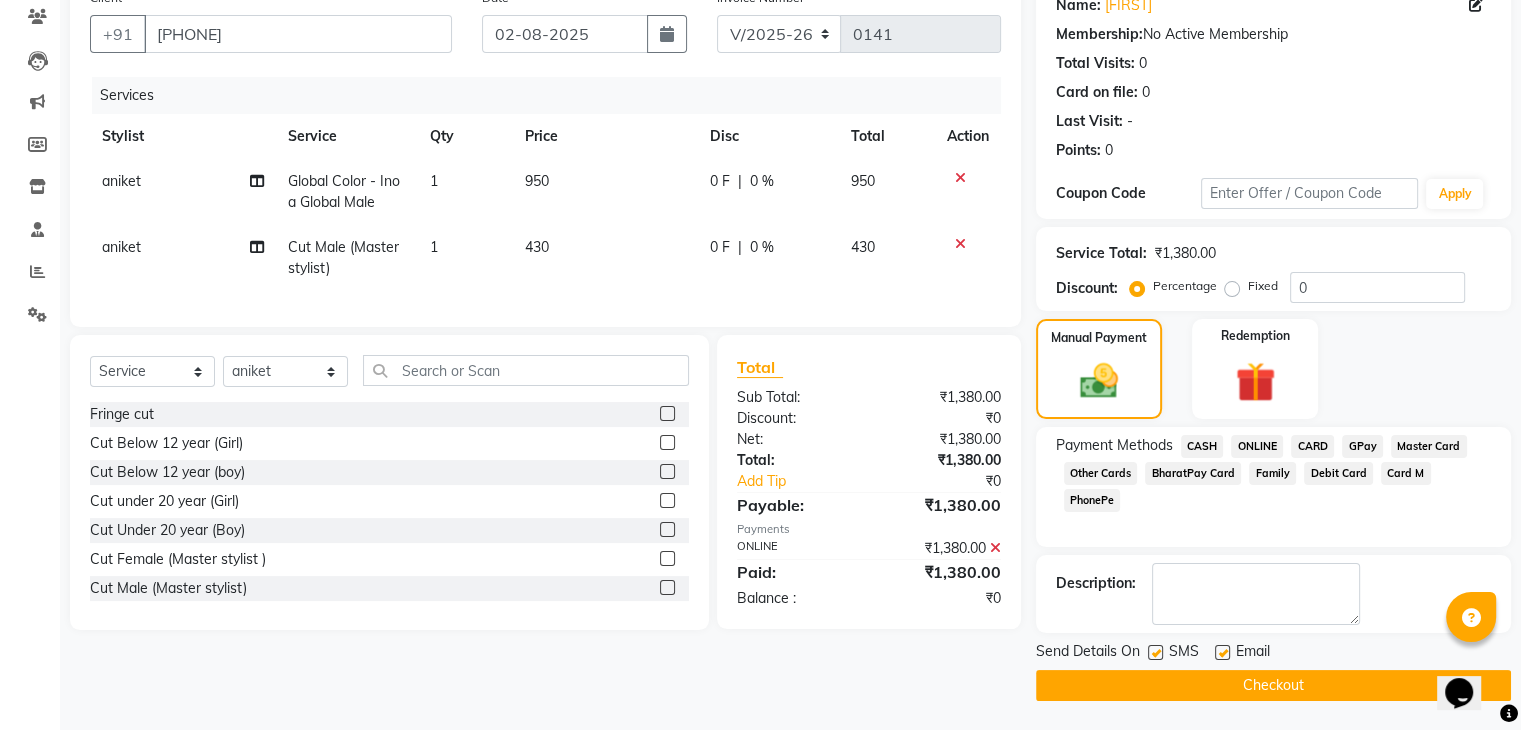 click on "Checkout" 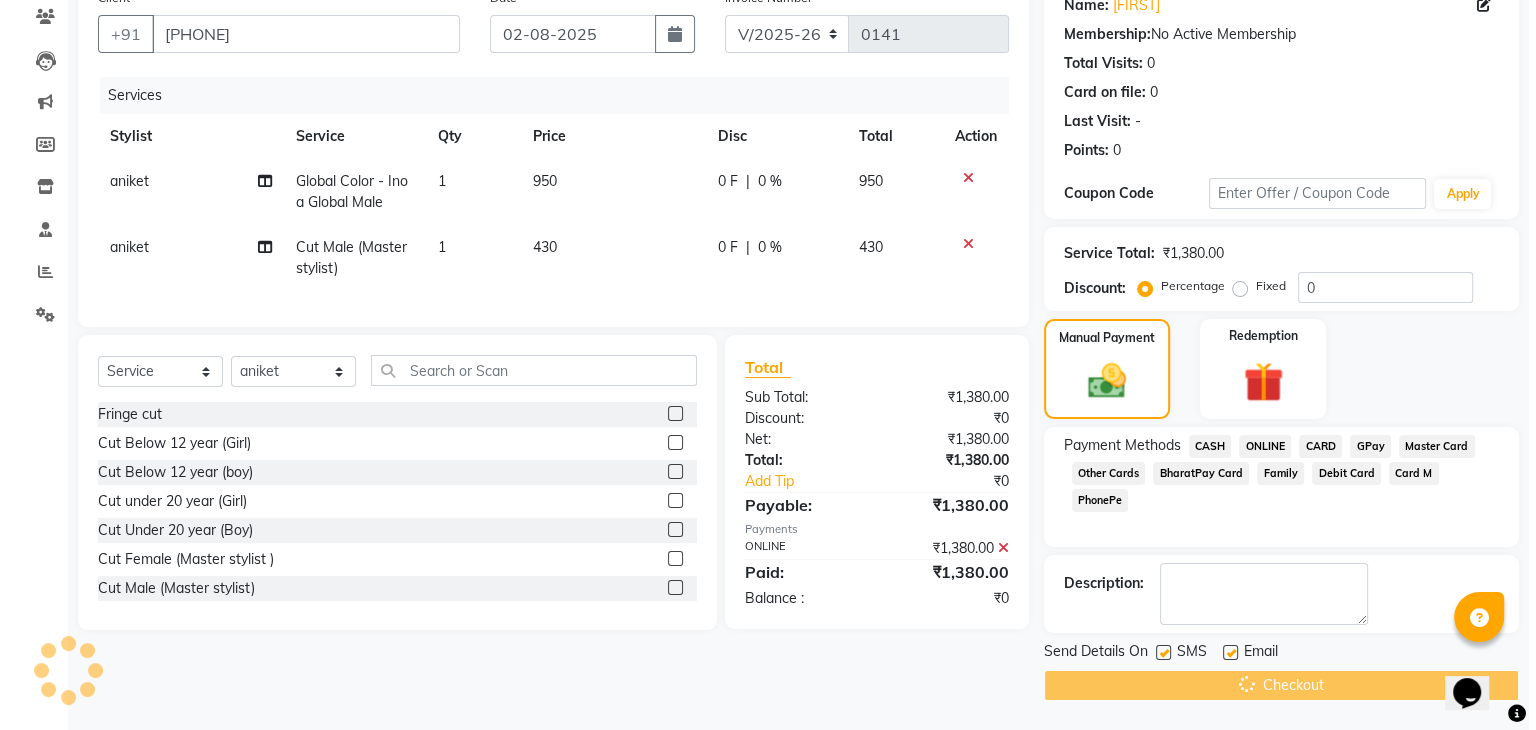 scroll, scrollTop: 0, scrollLeft: 0, axis: both 